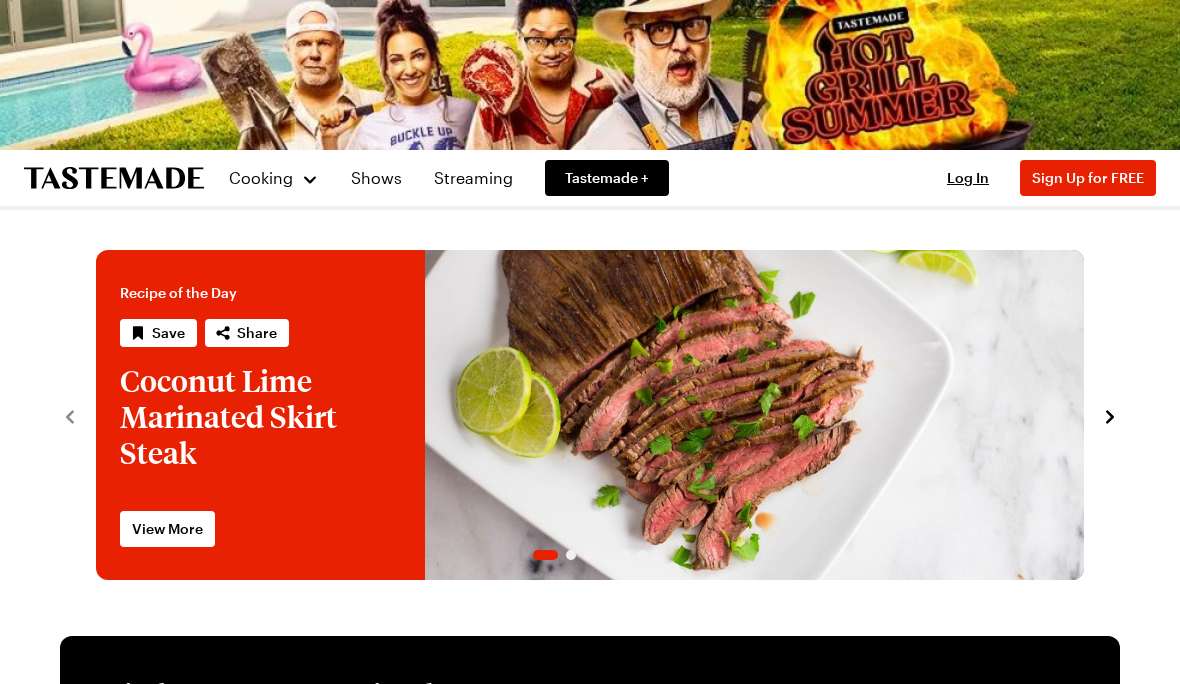 scroll, scrollTop: 0, scrollLeft: 0, axis: both 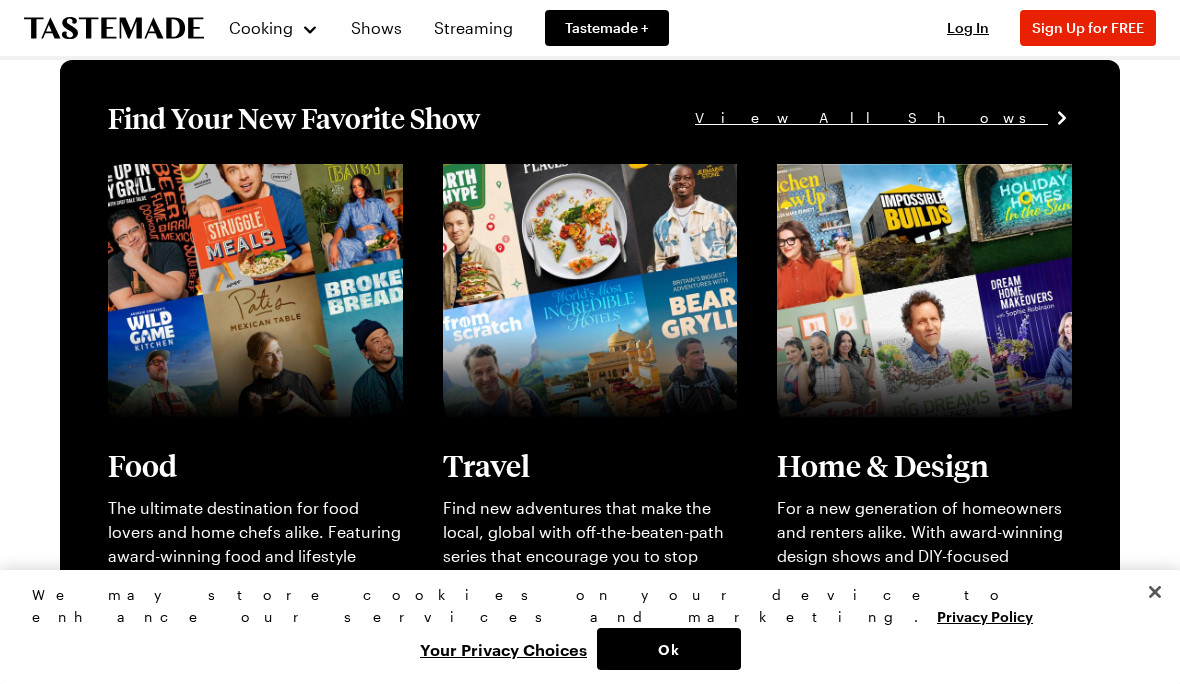 click on "View full content for [object Object]" at bounding box center (244, 175) 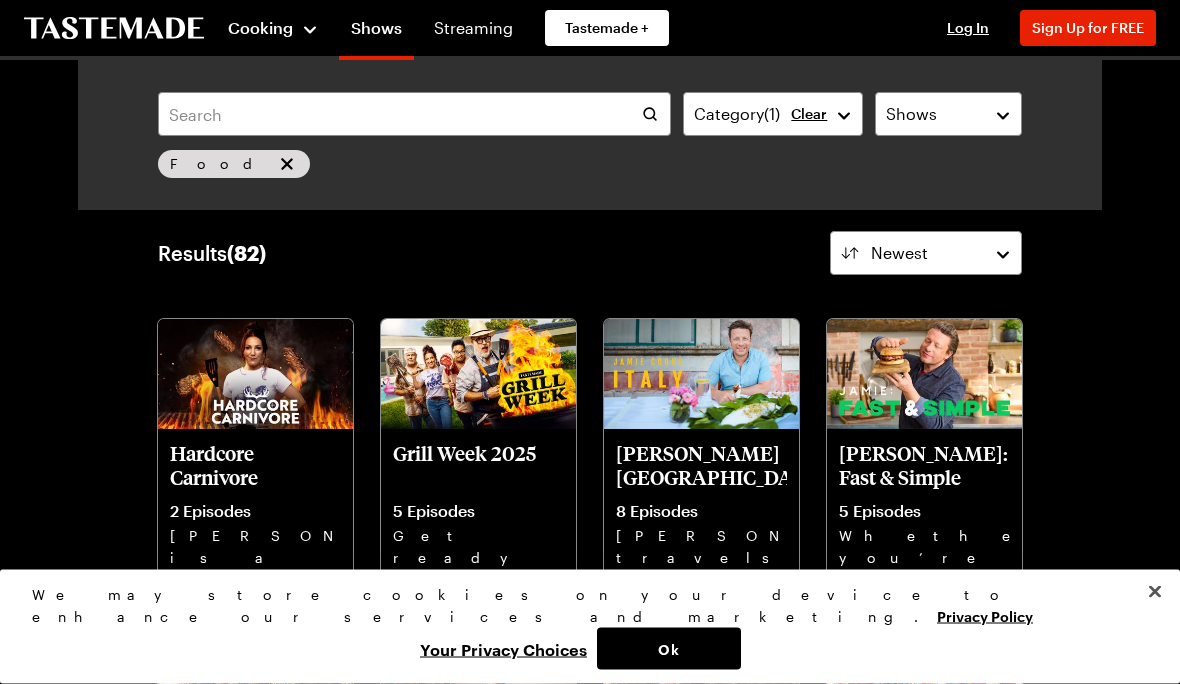 scroll, scrollTop: 39, scrollLeft: 0, axis: vertical 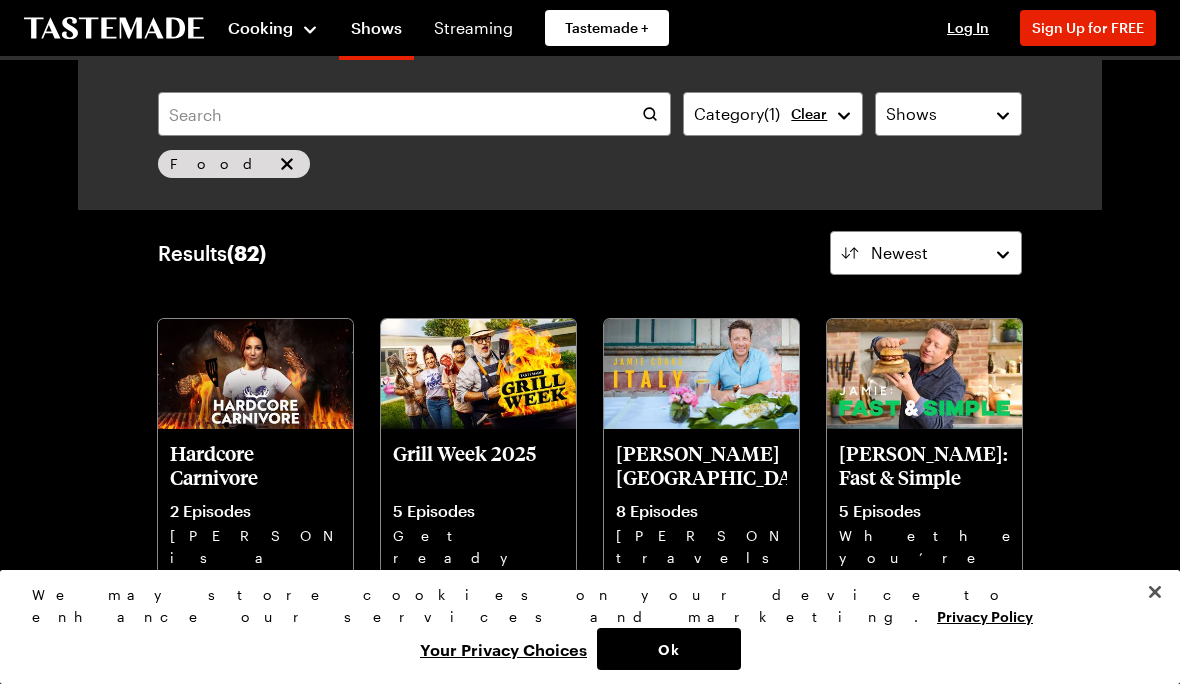 click on "Cooking" at bounding box center (260, 27) 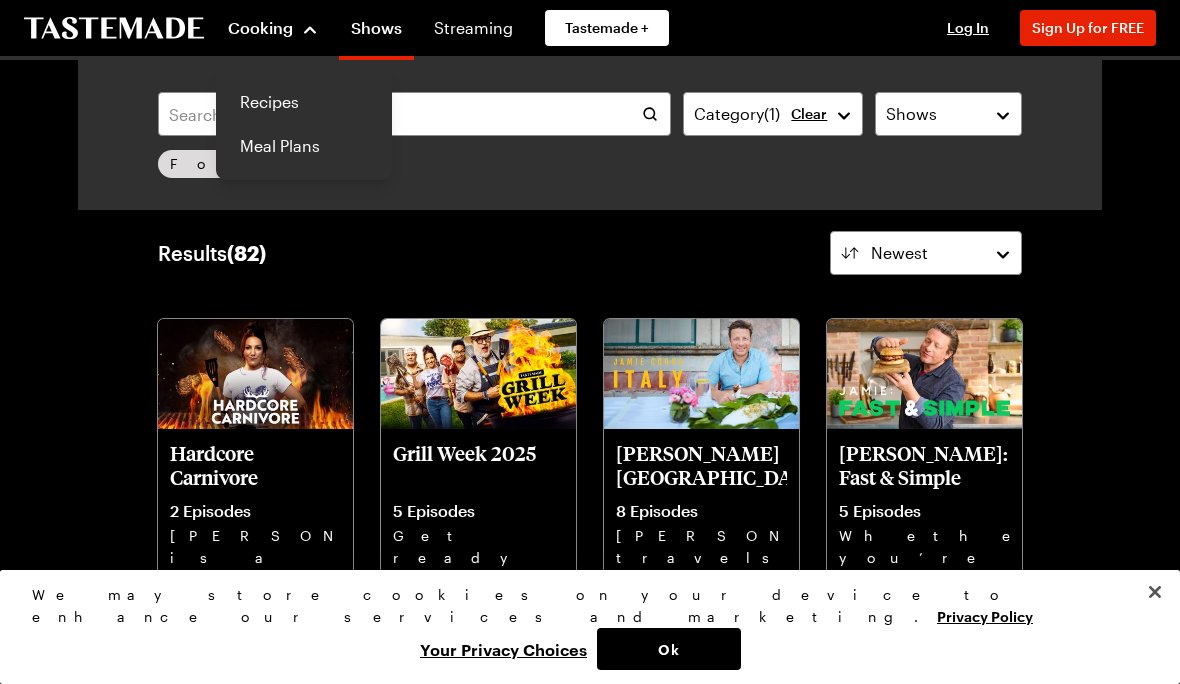 click on "Recipes" at bounding box center [304, 102] 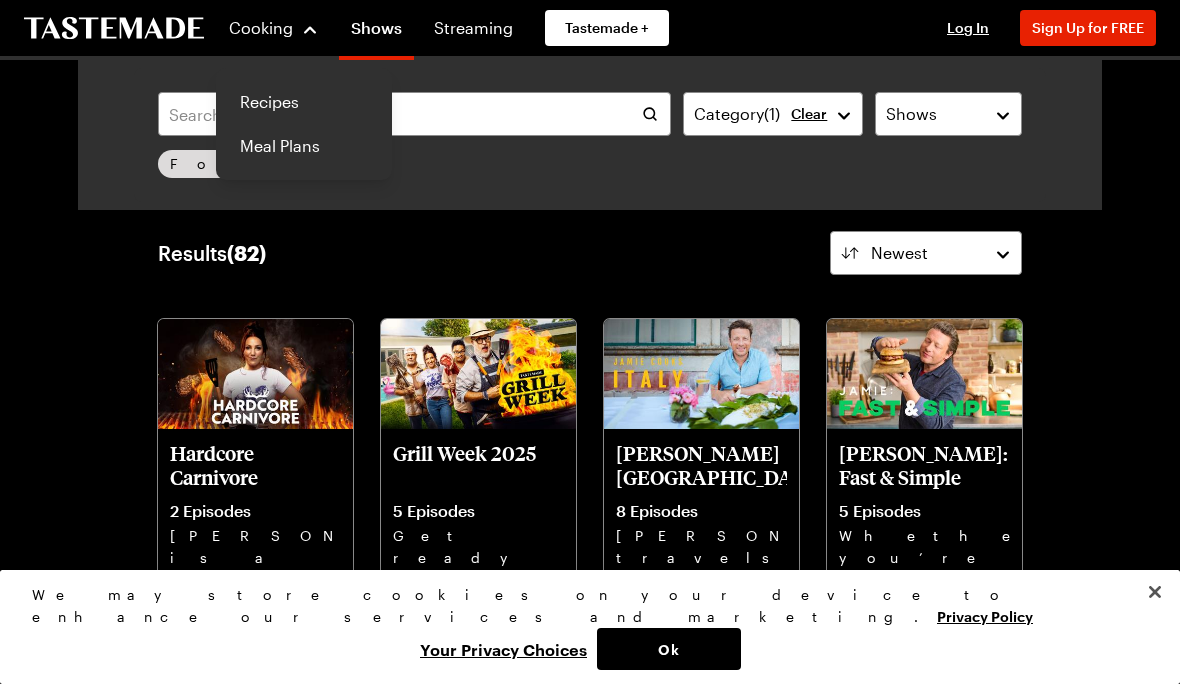 scroll, scrollTop: 0, scrollLeft: 0, axis: both 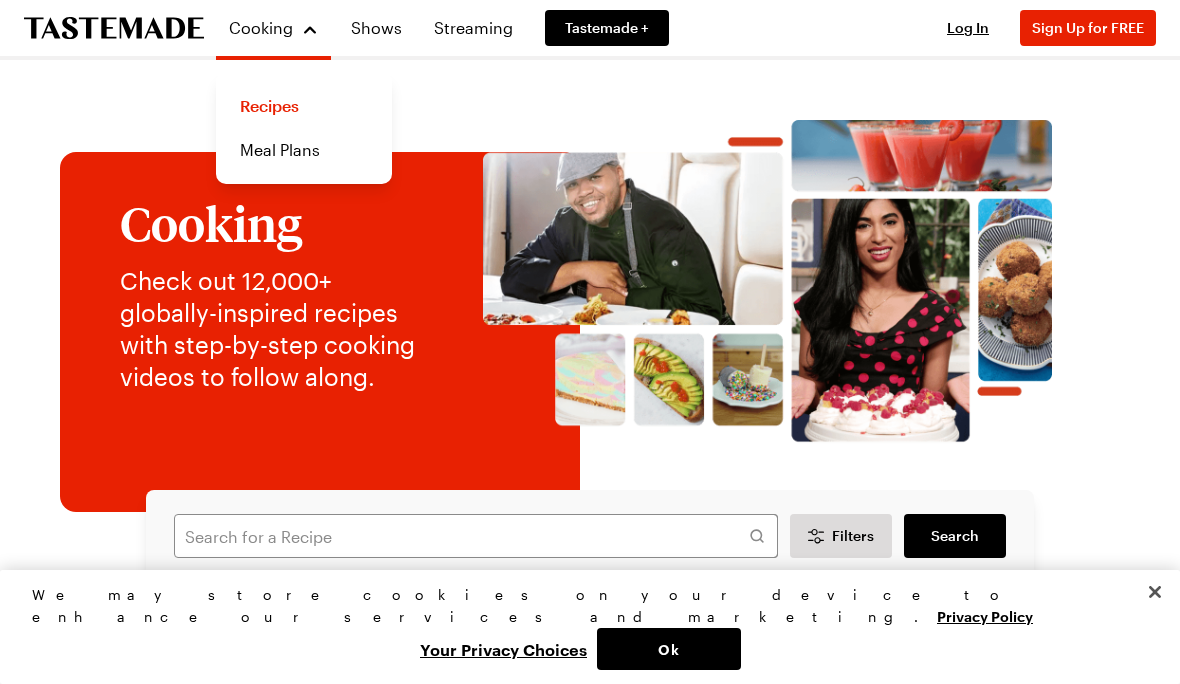 click on "Cooking" at bounding box center [267, 223] 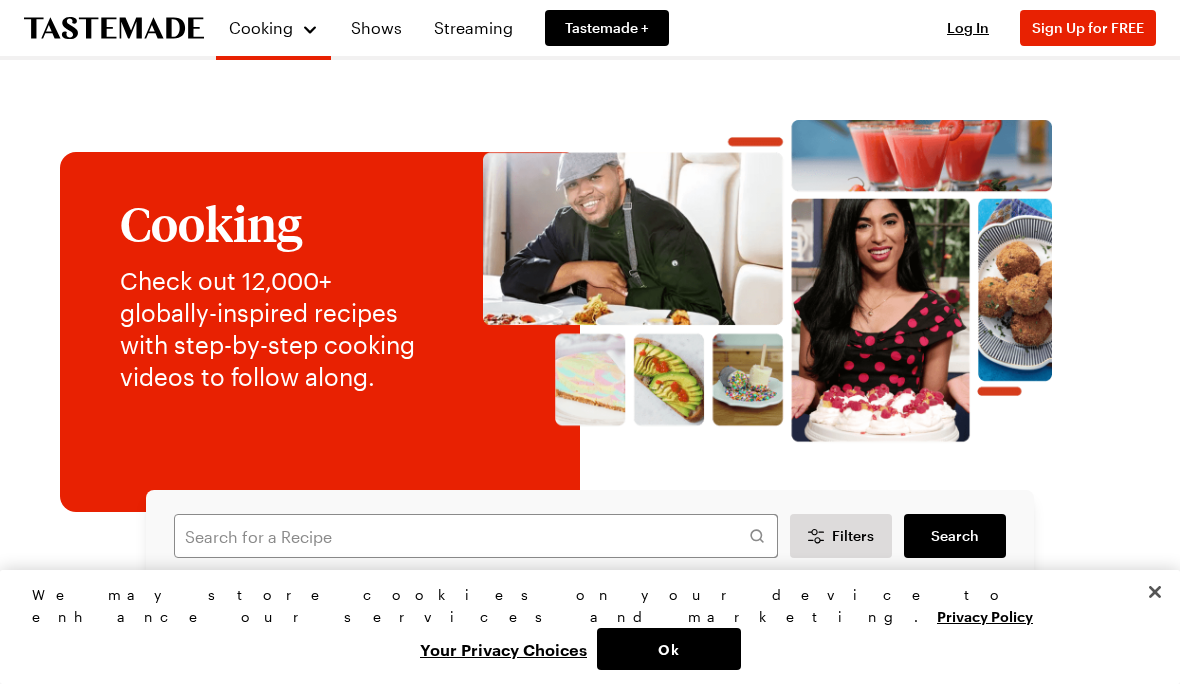 click on "Cooking" at bounding box center [267, 223] 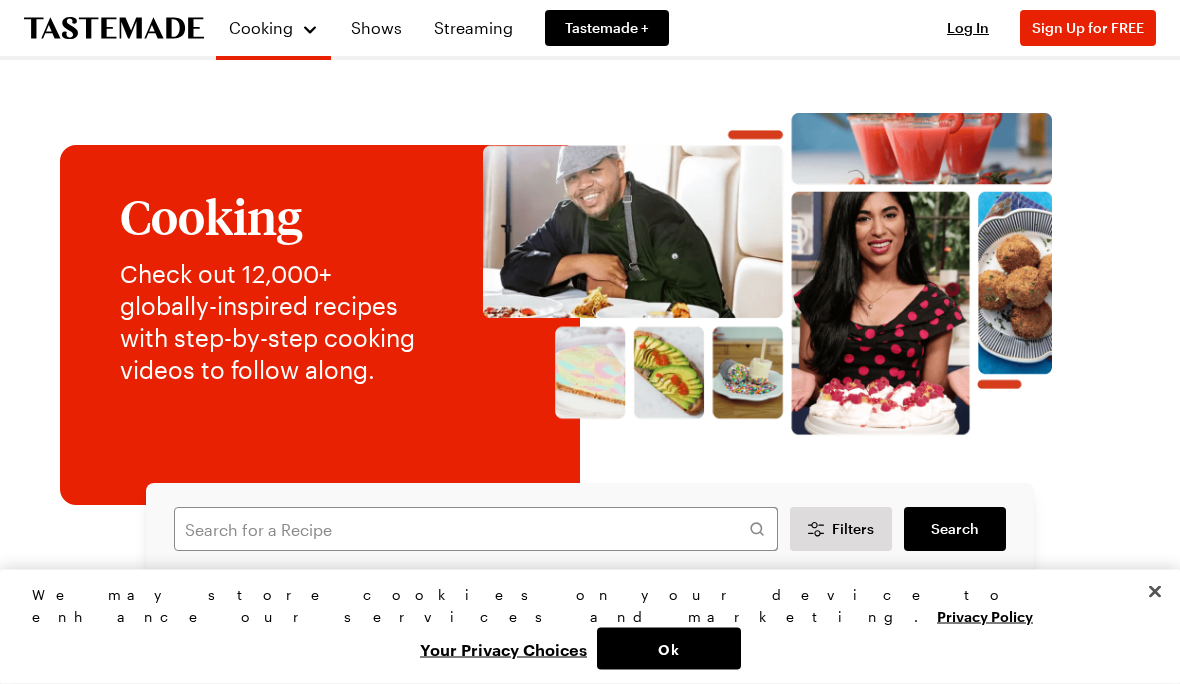 scroll, scrollTop: 0, scrollLeft: 0, axis: both 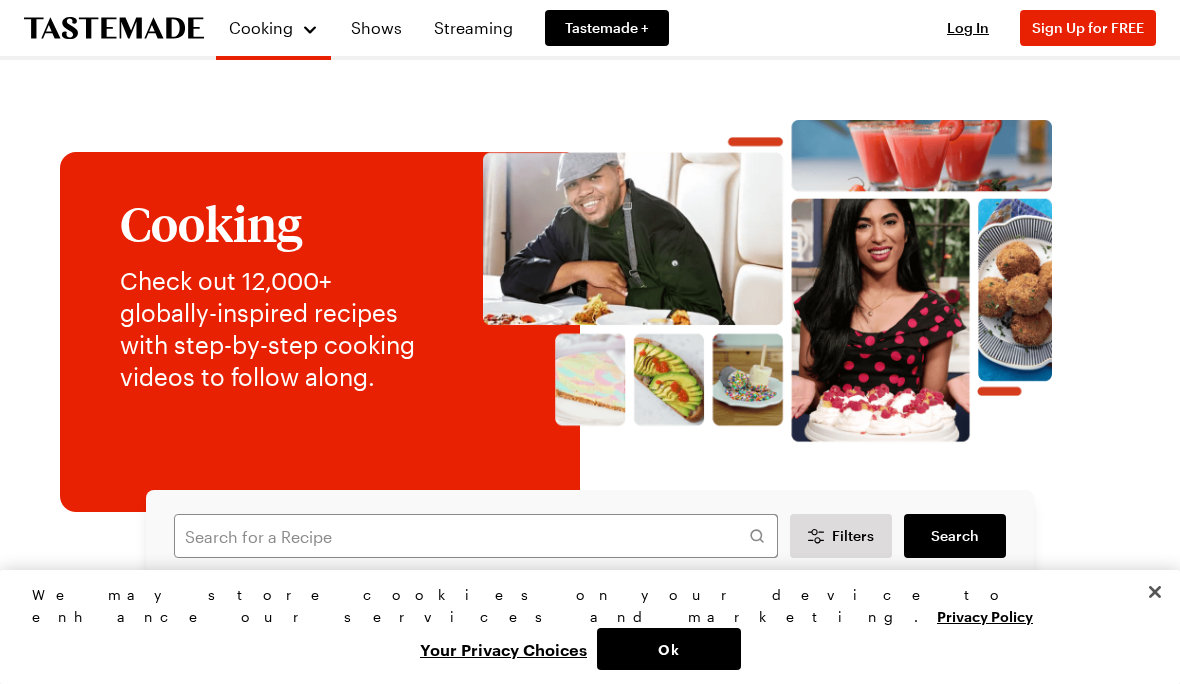 click 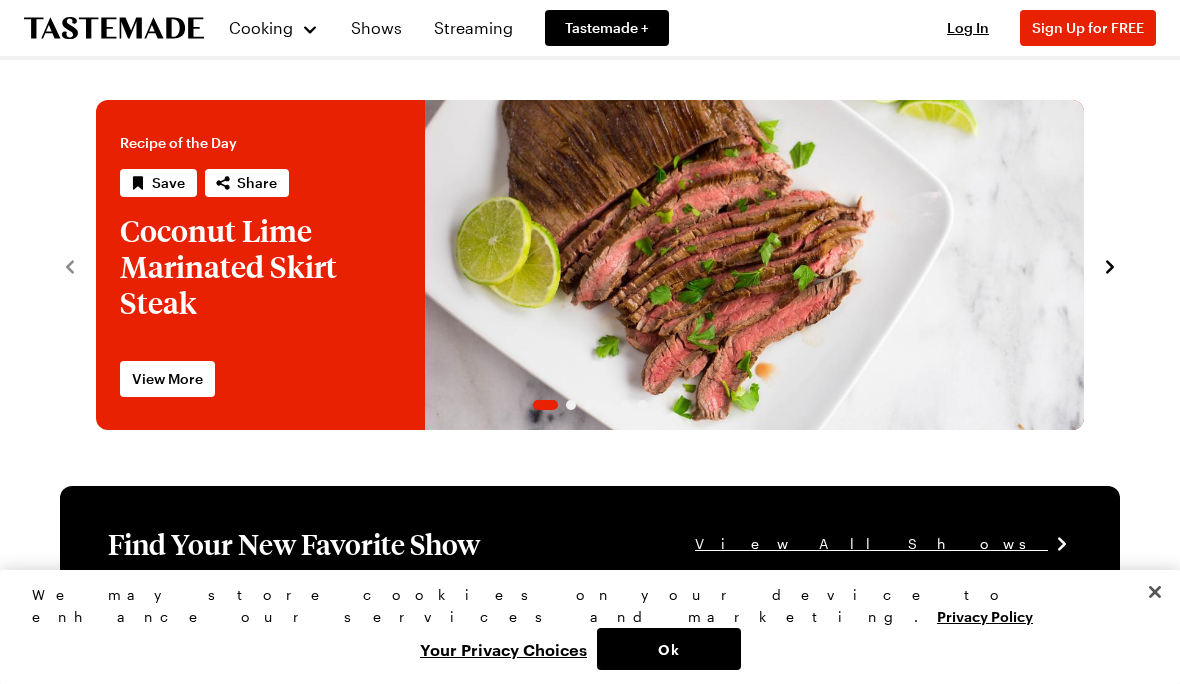 click 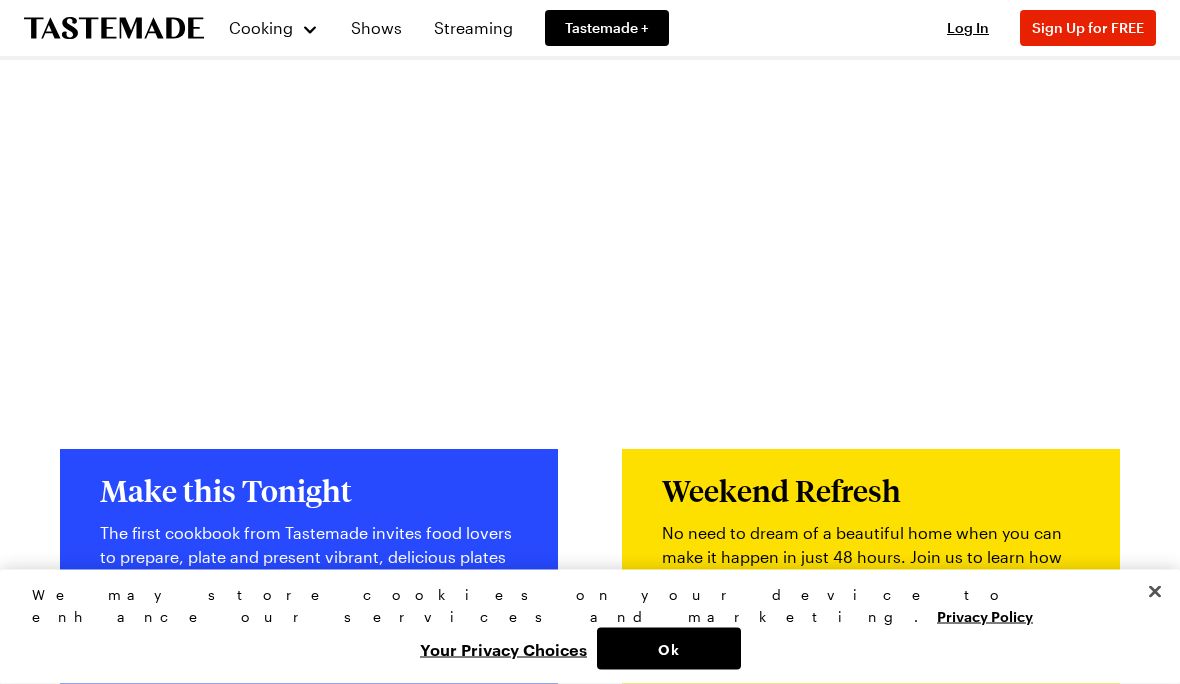 scroll, scrollTop: 3830, scrollLeft: 0, axis: vertical 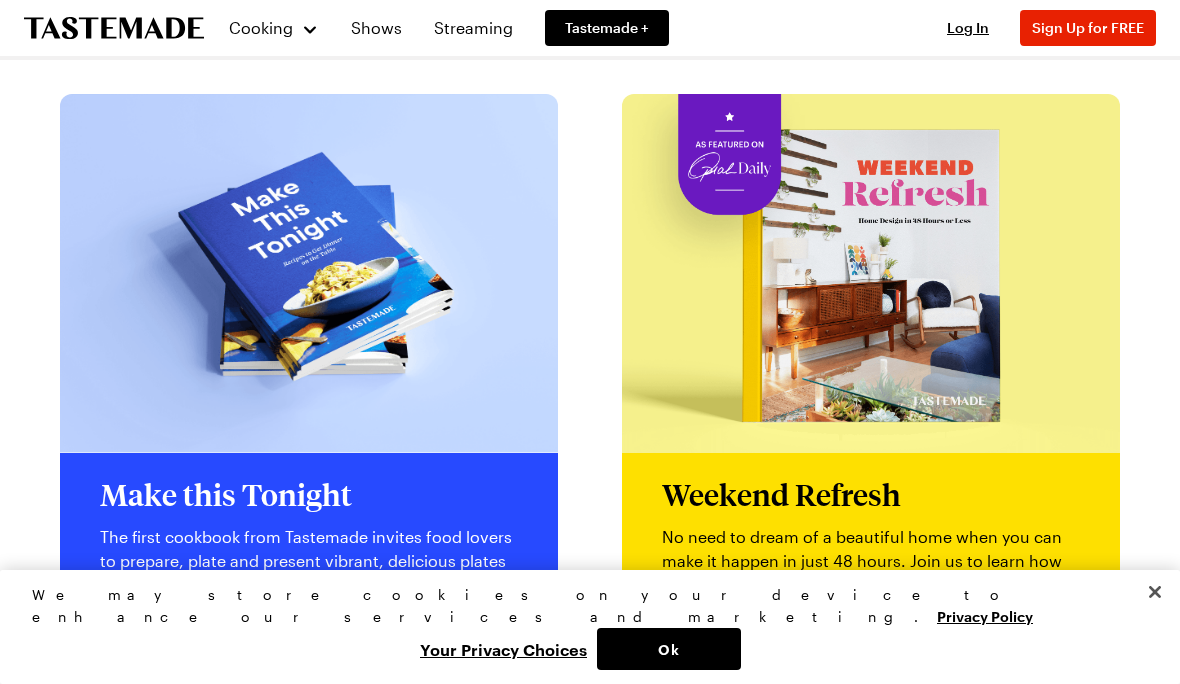 click on "Make this Tonight" at bounding box center (309, 495) 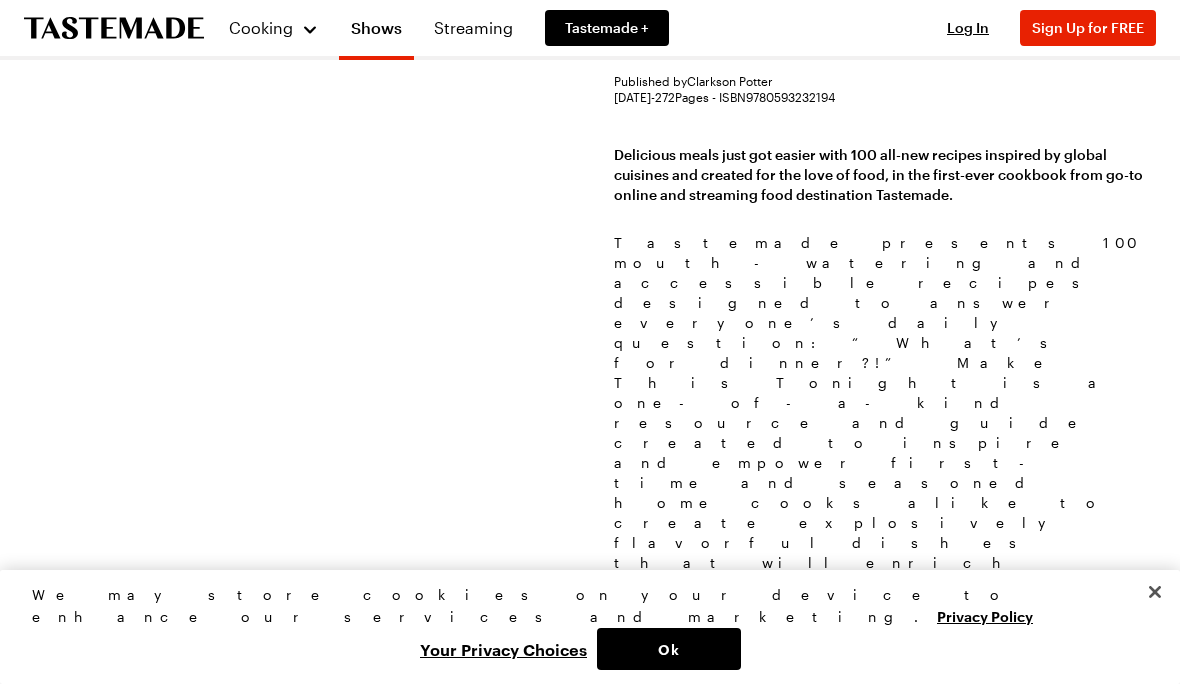 scroll, scrollTop: 186, scrollLeft: 0, axis: vertical 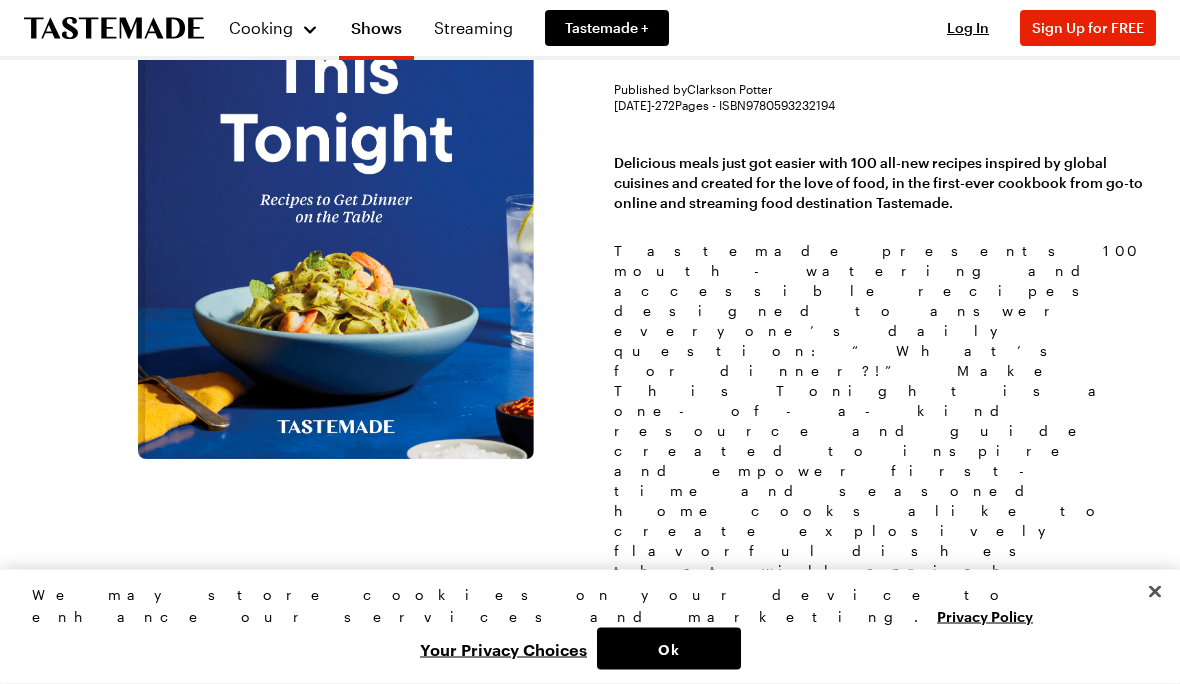 click at bounding box center (774, 956) 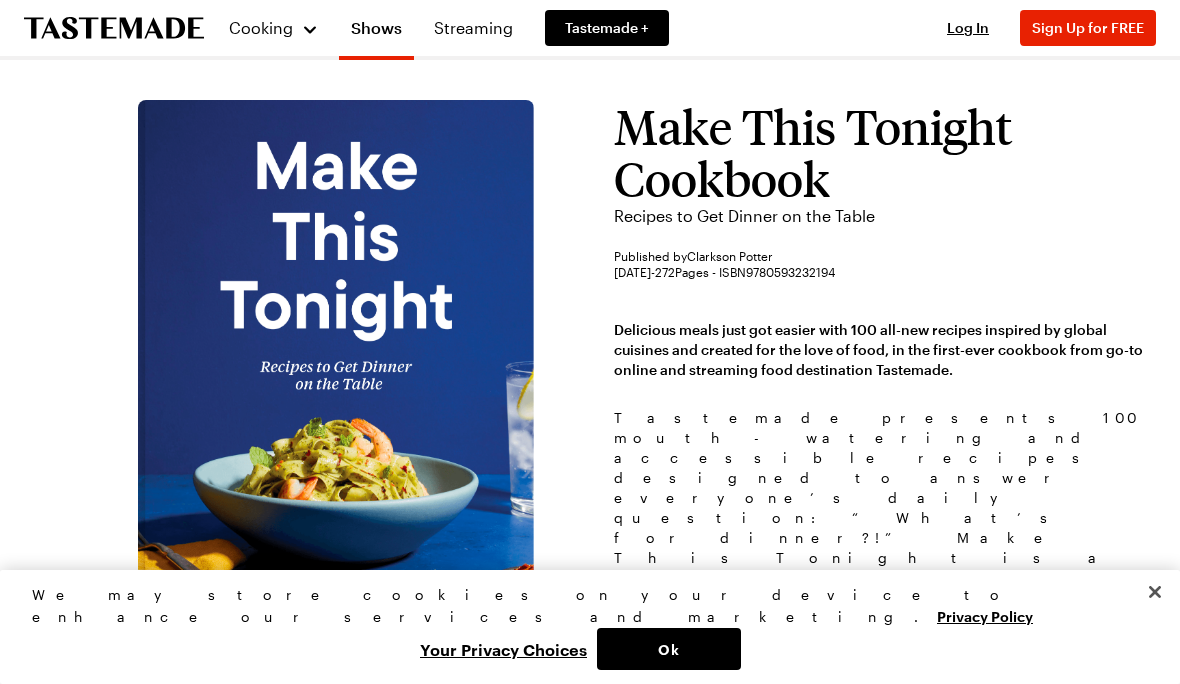scroll, scrollTop: 0, scrollLeft: 0, axis: both 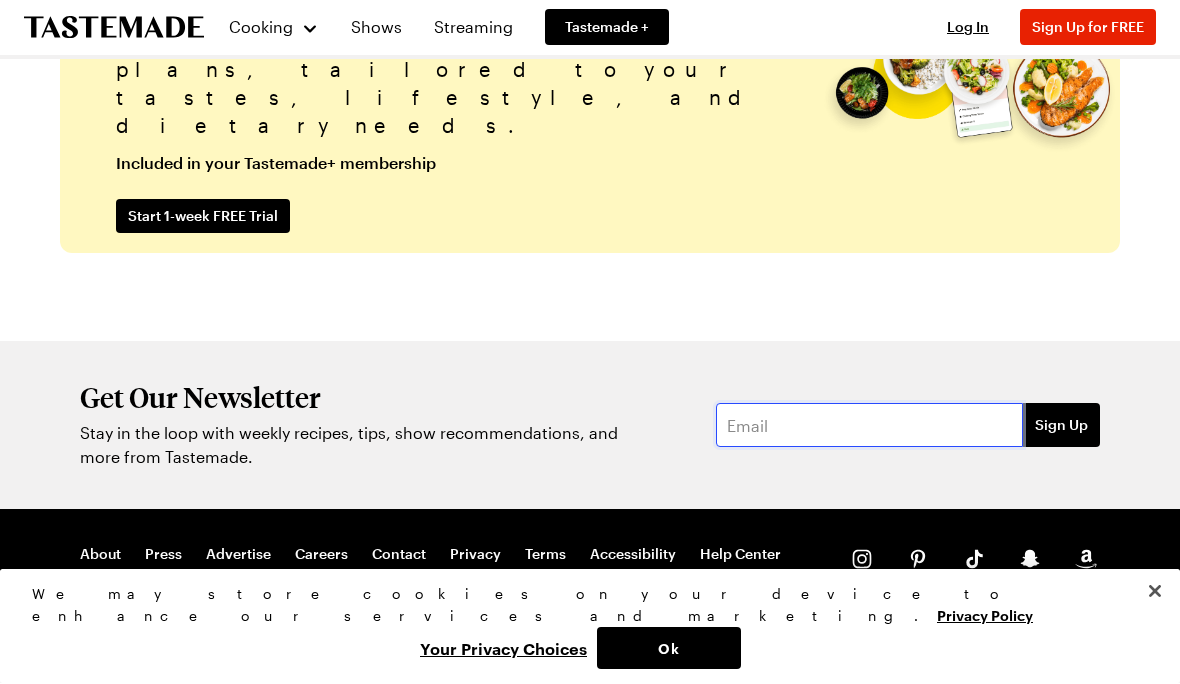 click at bounding box center (869, 426) 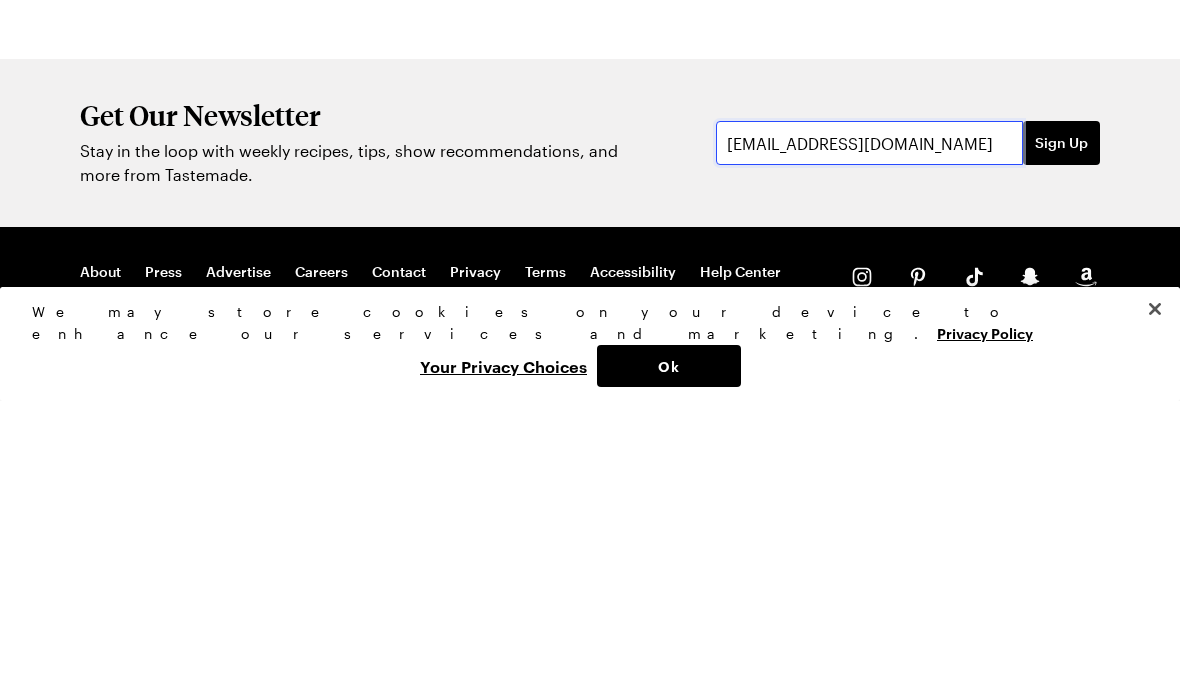 type on "[EMAIL_ADDRESS][DOMAIN_NAME]" 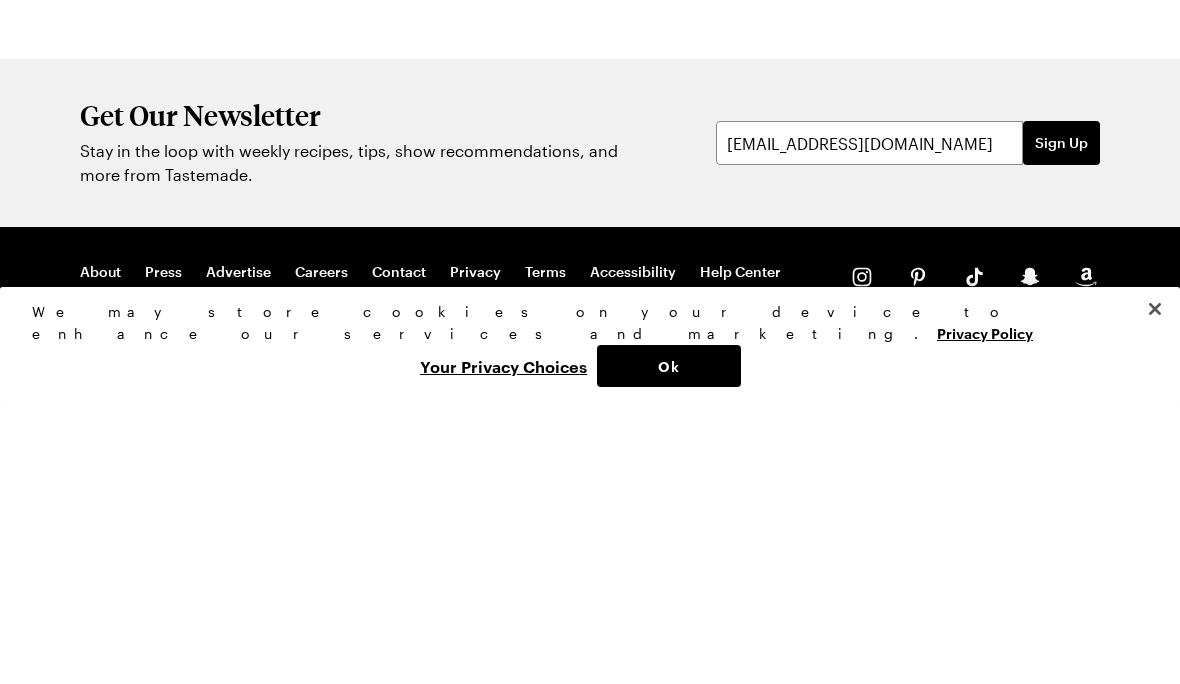 click on "Sign Up" at bounding box center (1061, 426) 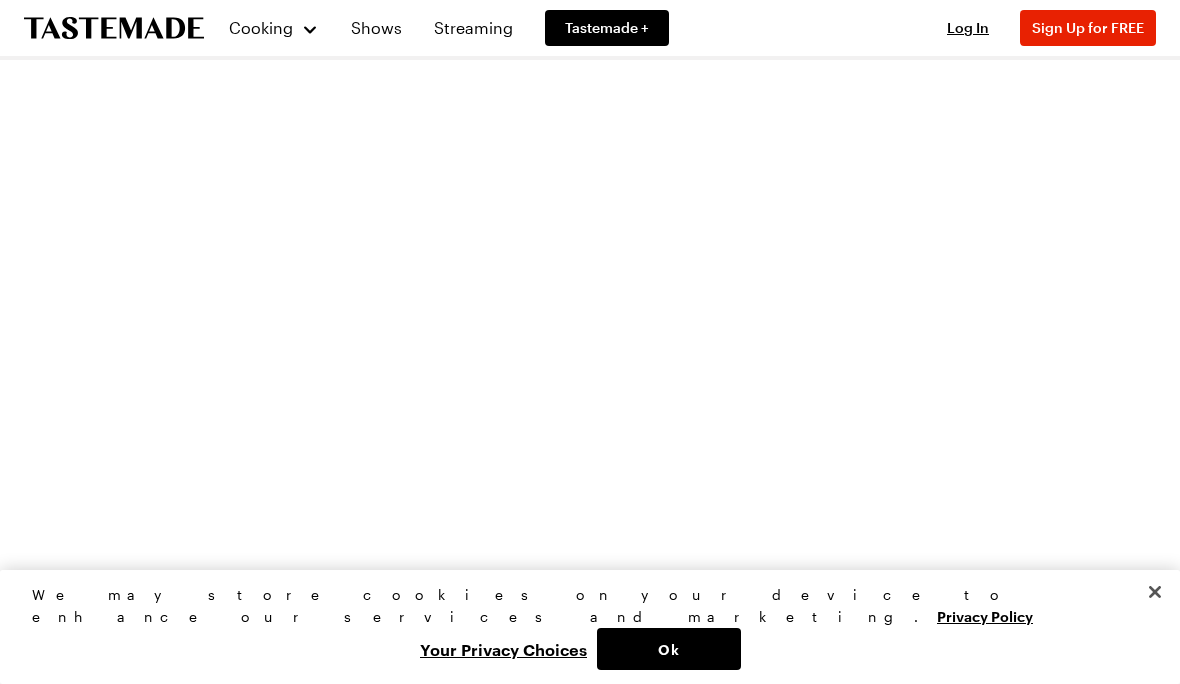 scroll, scrollTop: 0, scrollLeft: 0, axis: both 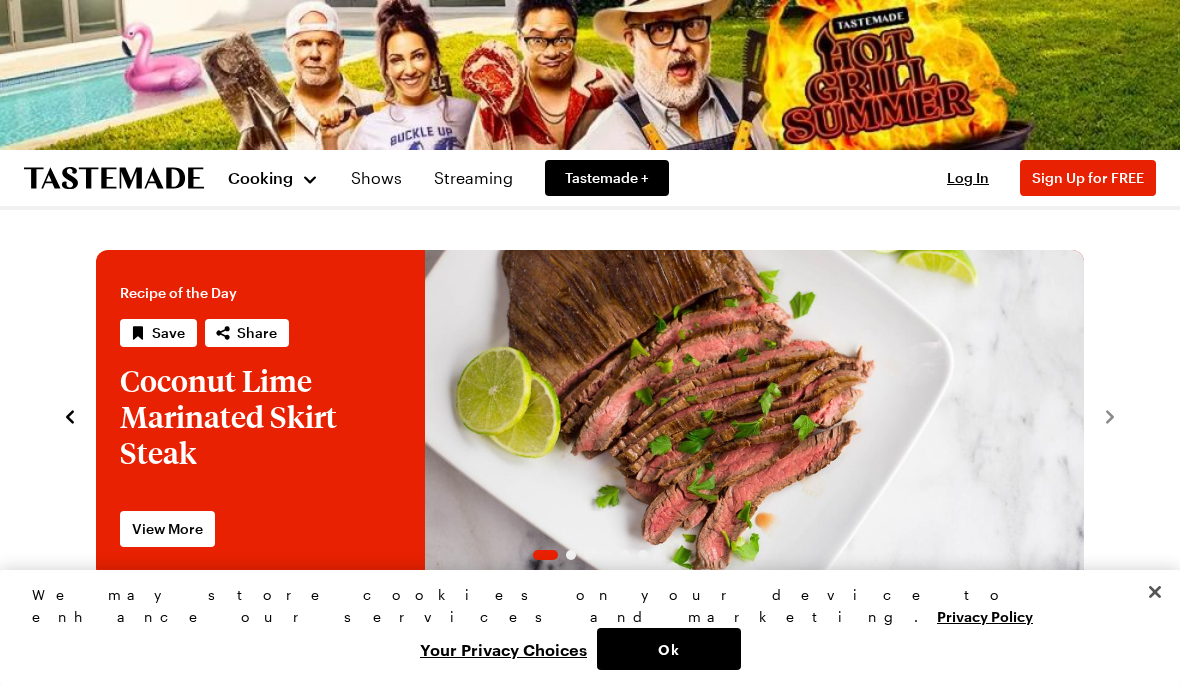 click on "Cooking" at bounding box center (260, 177) 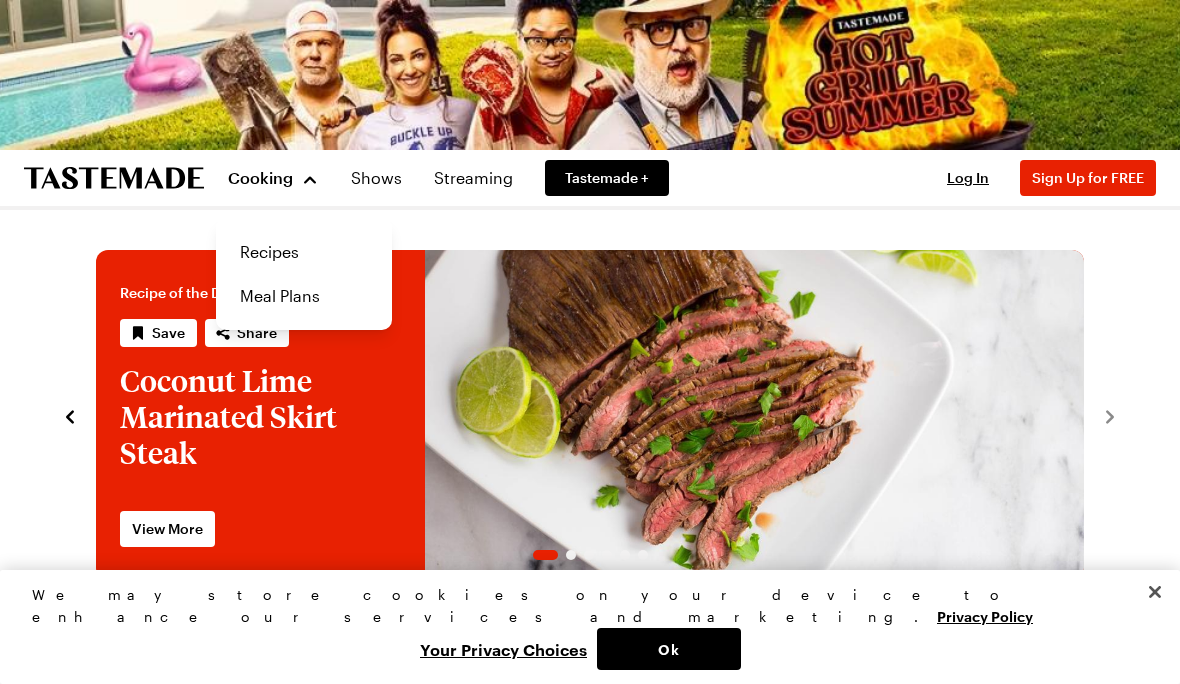 click on "Recipes" at bounding box center (304, 252) 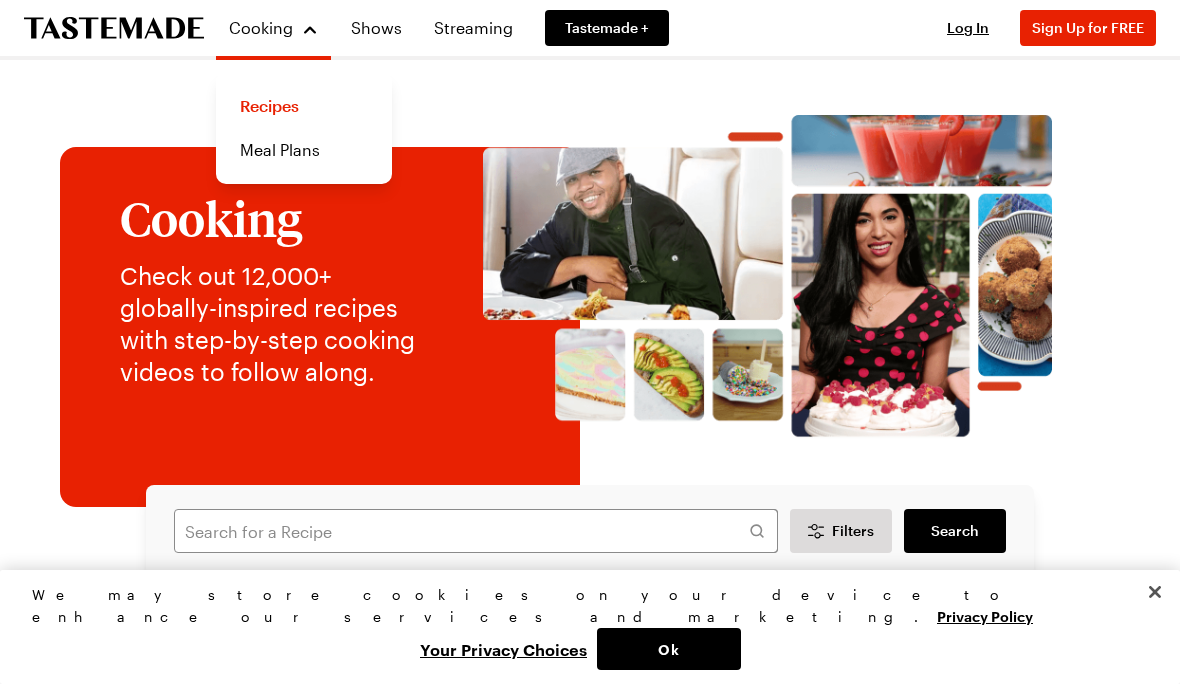 scroll, scrollTop: 0, scrollLeft: 0, axis: both 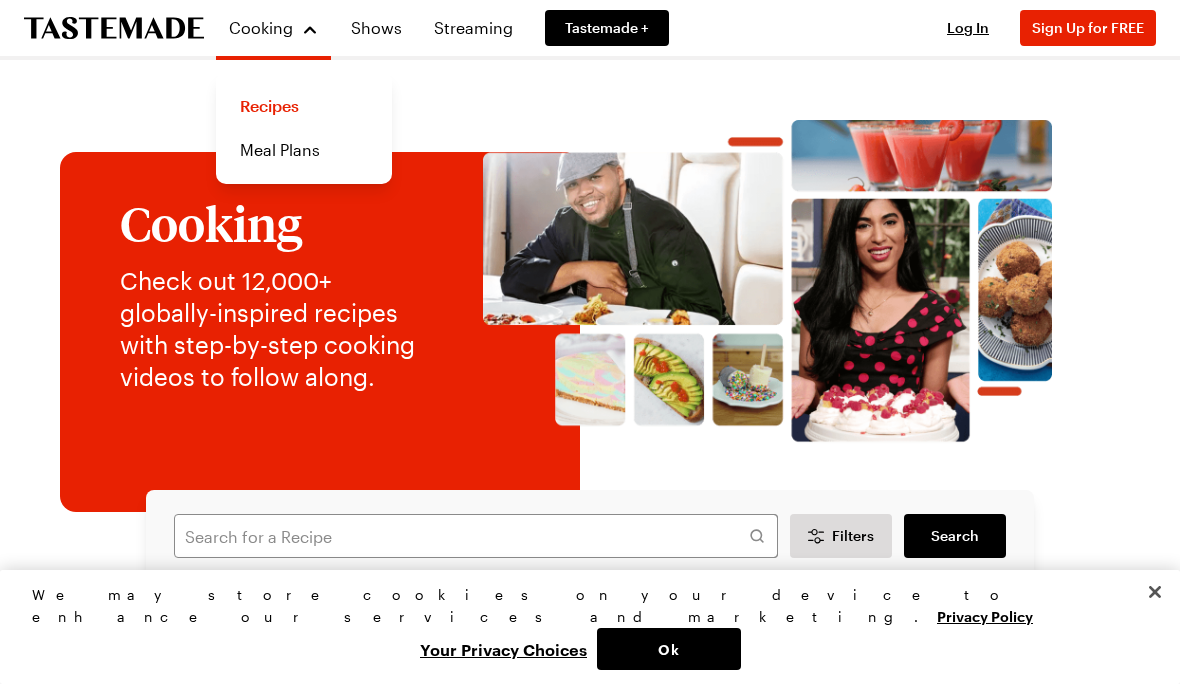 click on "Cooking Check out 12,000+ globally-inspired recipes with step-by-step cooking videos to follow along. Filters Search Search View All Recipes It's a HOT GRILL SUMMER 🔥 Gooey Mac & Cheese Burger 1h 0m Wood Smoked Beef Short Ribs with Red Wine Vinegar Glaze and Pickled Onions 3h 20m “Miami-Style” Baked Beans 1h 15m Key Lime Salted Caramel Ice Cream Cones 30 mins Sweet Pepper Panzanella Salad with Tomatoes, Basil, Capers & Anchovies 40 mins Grilled Squid Salad with Fennel, Tomatoes, Olives and Lemon 40 mins Grilled Pork Chops With Spicy Grilled Peaches (2) 30 mins Zesty Grilled Caesar Salad 27 mins View All Recipes Make These Tonight View full content for Grill Week Eats Grill Week Eats Grill Week Eats View full content for Weeknight Favorites Weeknight Favorites Explore Recipes View full content for Recipes by [PERSON_NAME] Recipes by [PERSON_NAME] Recipes by [PERSON_NAME] View full content for Pasta Picks Pasta Picks Explore Recipes View full content for Veggie-Forward Flavors Veggie-Forward Flavors" at bounding box center [590, 1940] 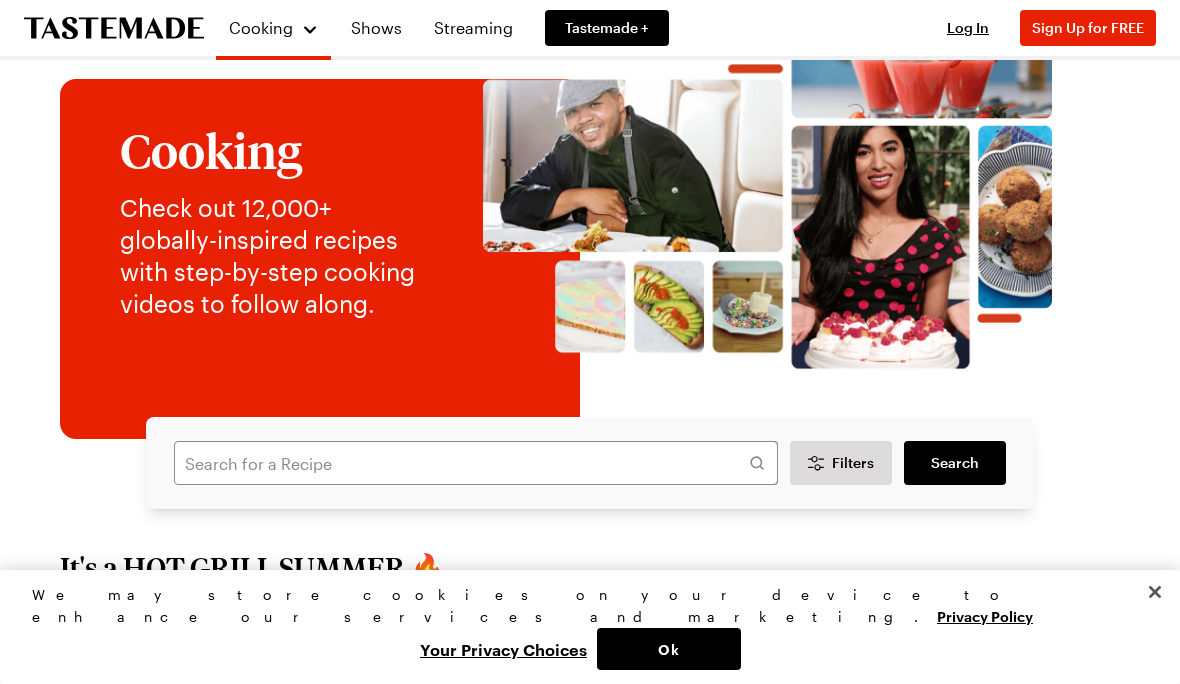 scroll, scrollTop: 75, scrollLeft: 0, axis: vertical 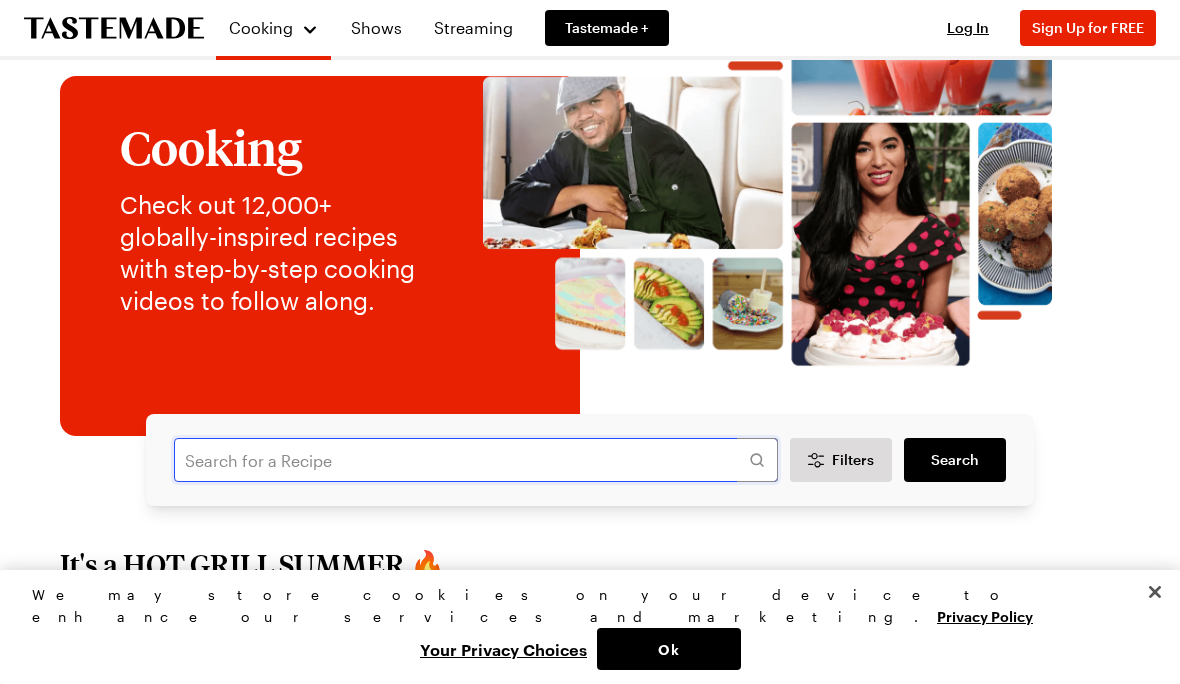 click at bounding box center [476, 460] 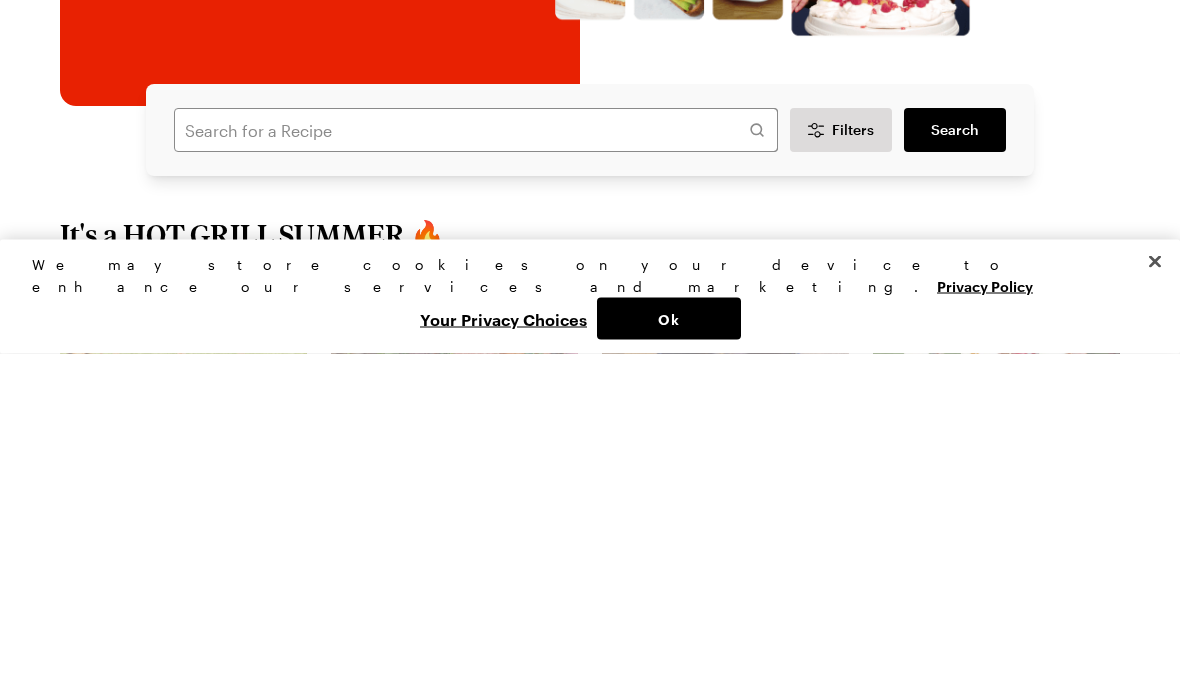 click on "Filters" at bounding box center (853, 461) 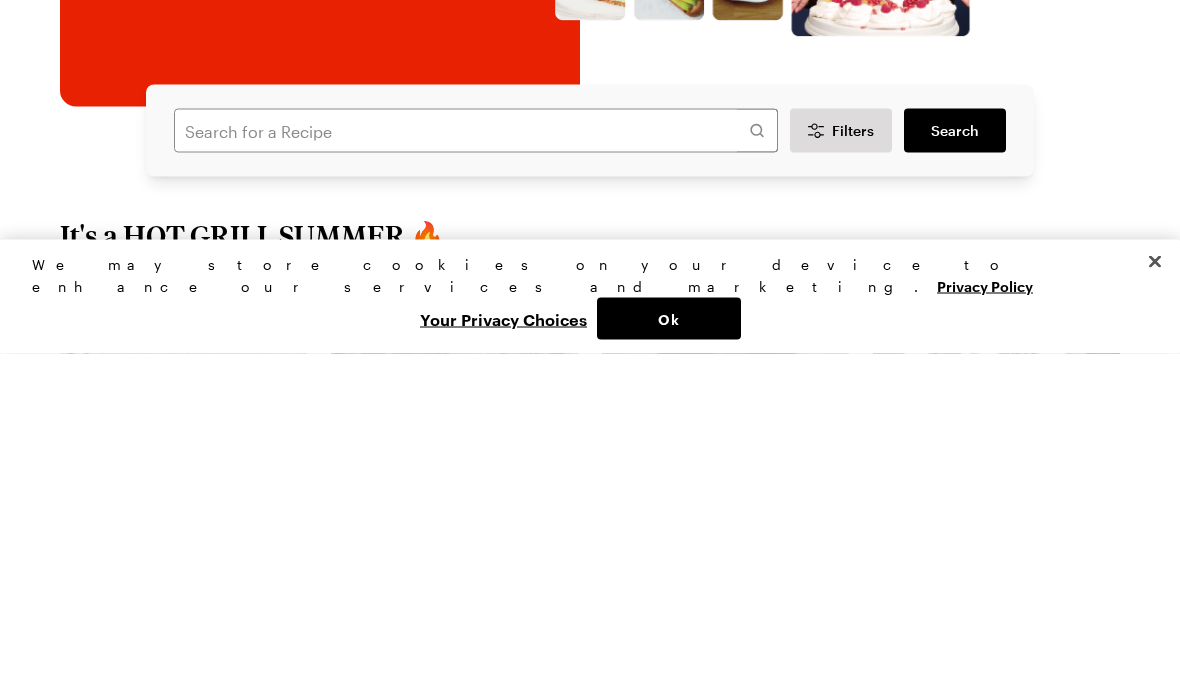 scroll, scrollTop: 406, scrollLeft: 0, axis: vertical 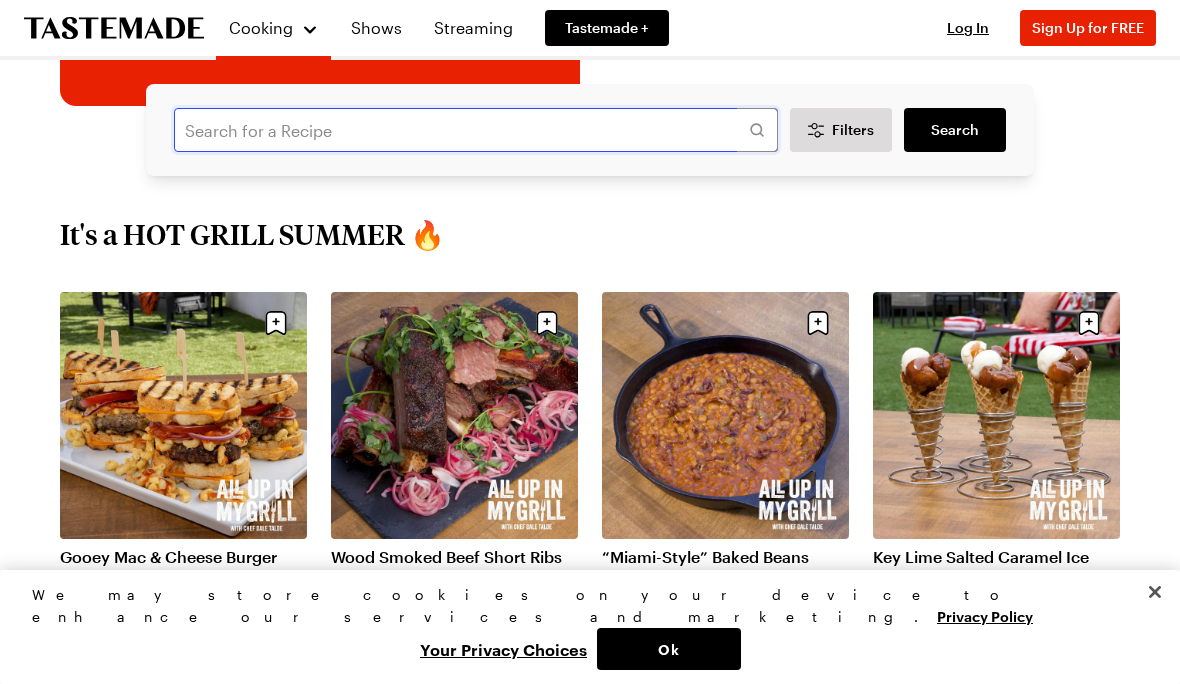 click at bounding box center [476, 130] 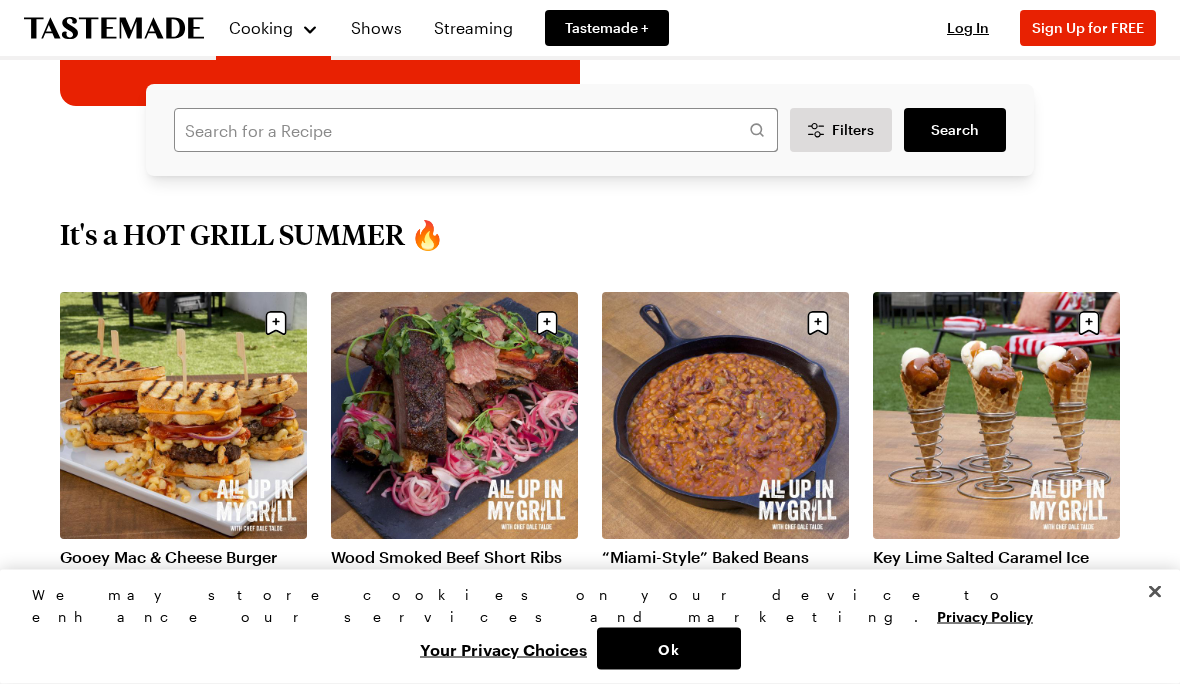 click on "Cooking Check out 12,000+ globally-inspired recipes with step-by-step cooking videos to follow along. Filters Search Search View All Recipes It's a HOT GRILL SUMMER 🔥 Gooey Mac & Cheese Burger 1h 0m Wood Smoked Beef Short Ribs with Red Wine Vinegar Glaze and Pickled Onions 3h 20m “Miami-Style” Baked Beans 1h 15m Key Lime Salted Caramel Ice Cream Cones 30 mins Sweet Pepper Panzanella Salad with Tomatoes, Basil, Capers & Anchovies 40 mins Grilled Squid Salad with Fennel, Tomatoes, Olives and Lemon 40 mins Grilled Pork Chops With Spicy Grilled Peaches (2) 30 mins Zesty Grilled Caesar Salad 27 mins View All Recipes Make These Tonight View full content for Grill Week Eats Grill Week Eats Grill Week Eats View full content for Weeknight Favorites Weeknight Favorites Explore Recipes View full content for Recipes by [PERSON_NAME] Recipes by [PERSON_NAME] Recipes by [PERSON_NAME] View full content for Pasta Picks Pasta Picks Explore Recipes View full content for Veggie-Forward Flavors Veggie-Forward Flavors" at bounding box center [590, 1535] 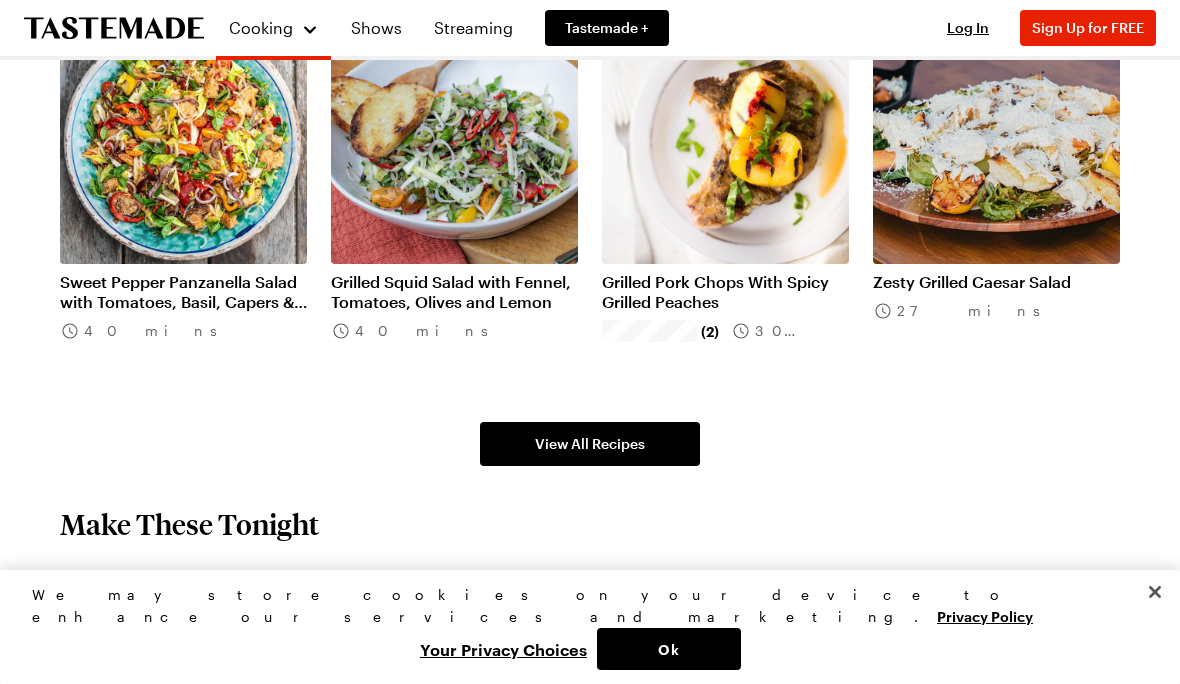 scroll, scrollTop: 1085, scrollLeft: 0, axis: vertical 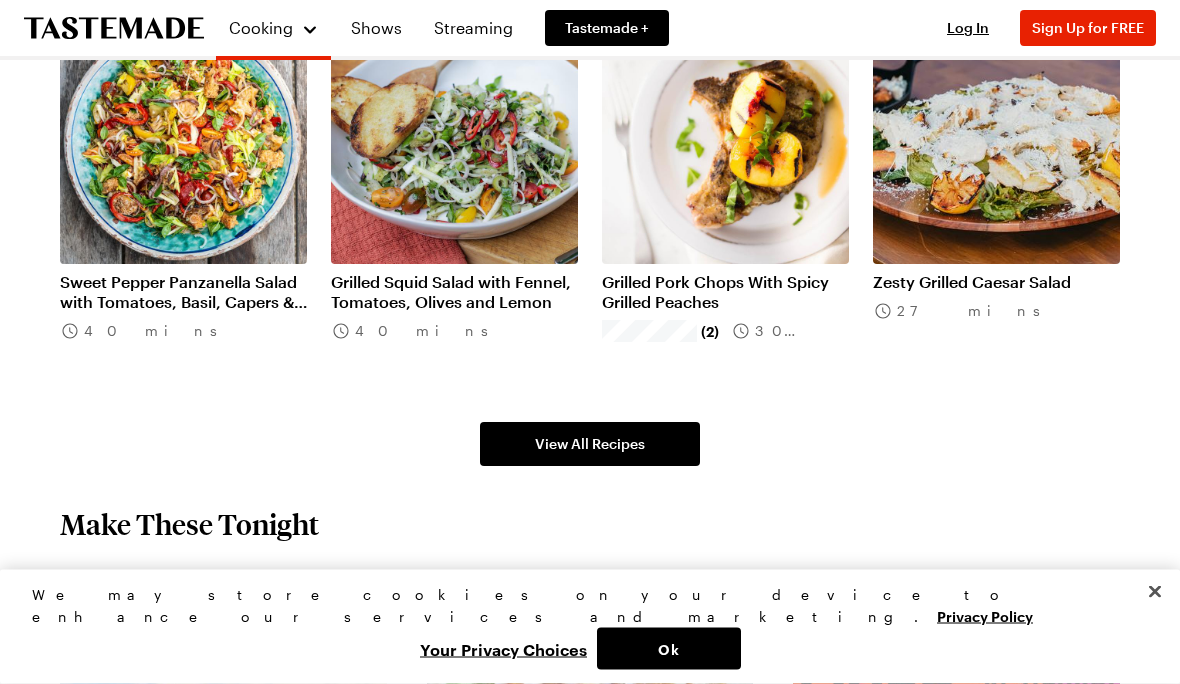 click on "View All Recipes" at bounding box center [590, 445] 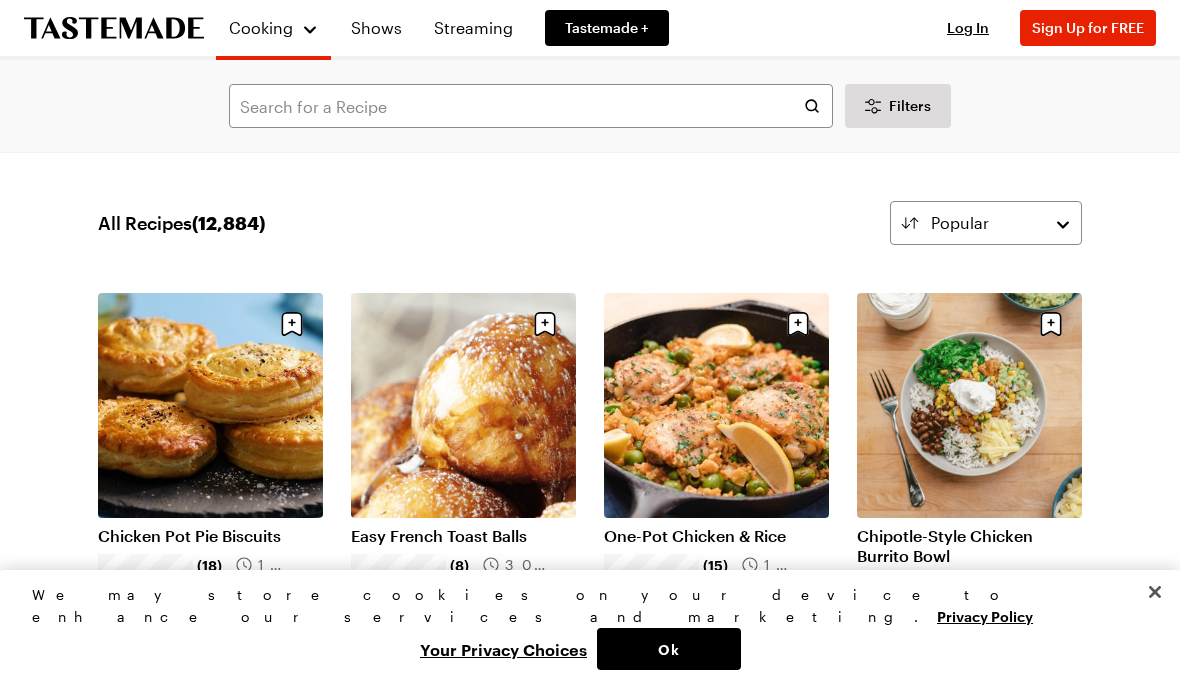 click on "Chipotle-Style Chicken Burrito Bowl" at bounding box center [969, 546] 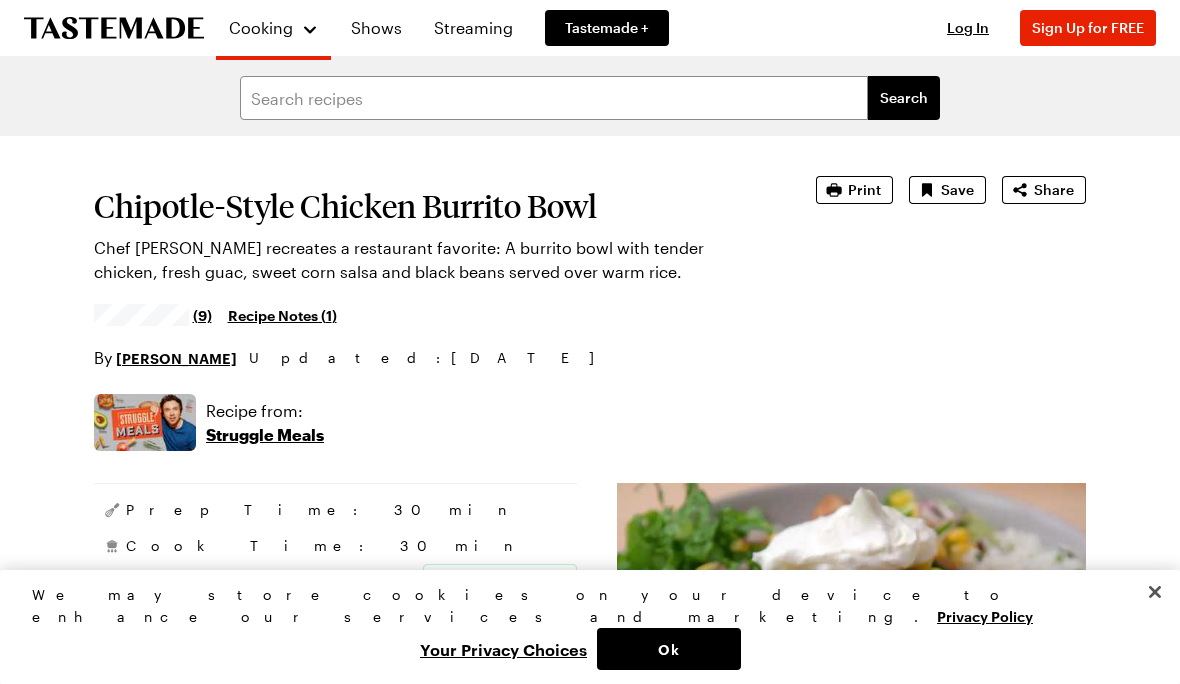 scroll, scrollTop: 0, scrollLeft: 0, axis: both 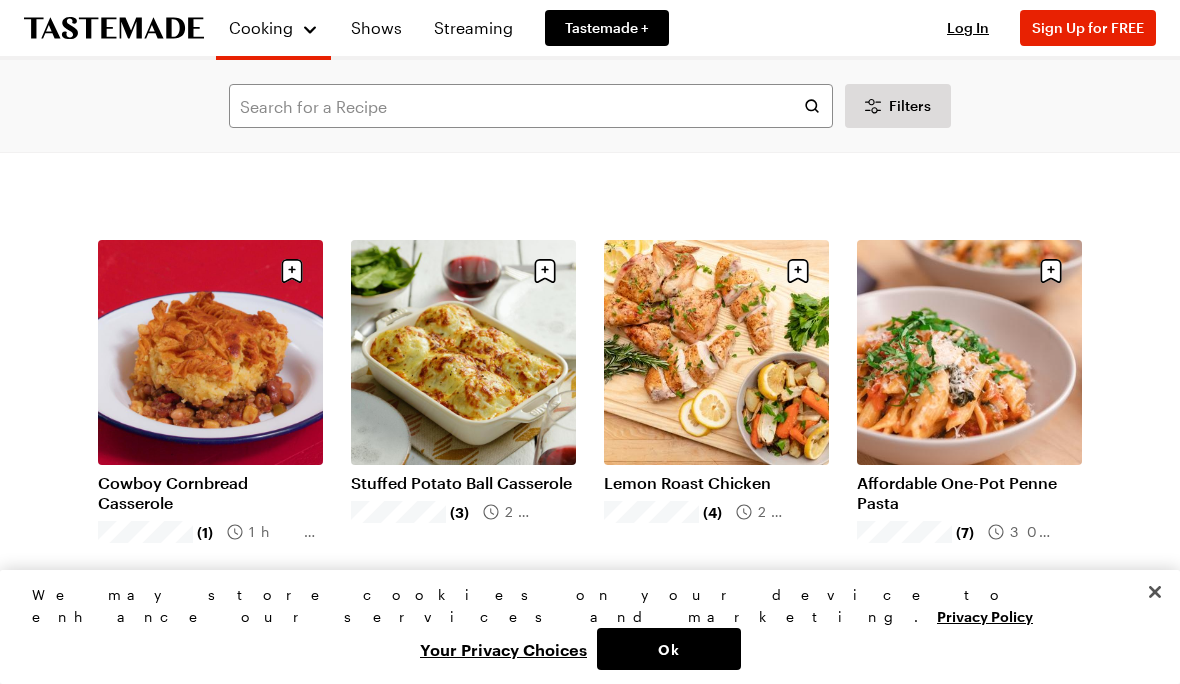 click on "Lemon Roast Chicken" at bounding box center (716, 483) 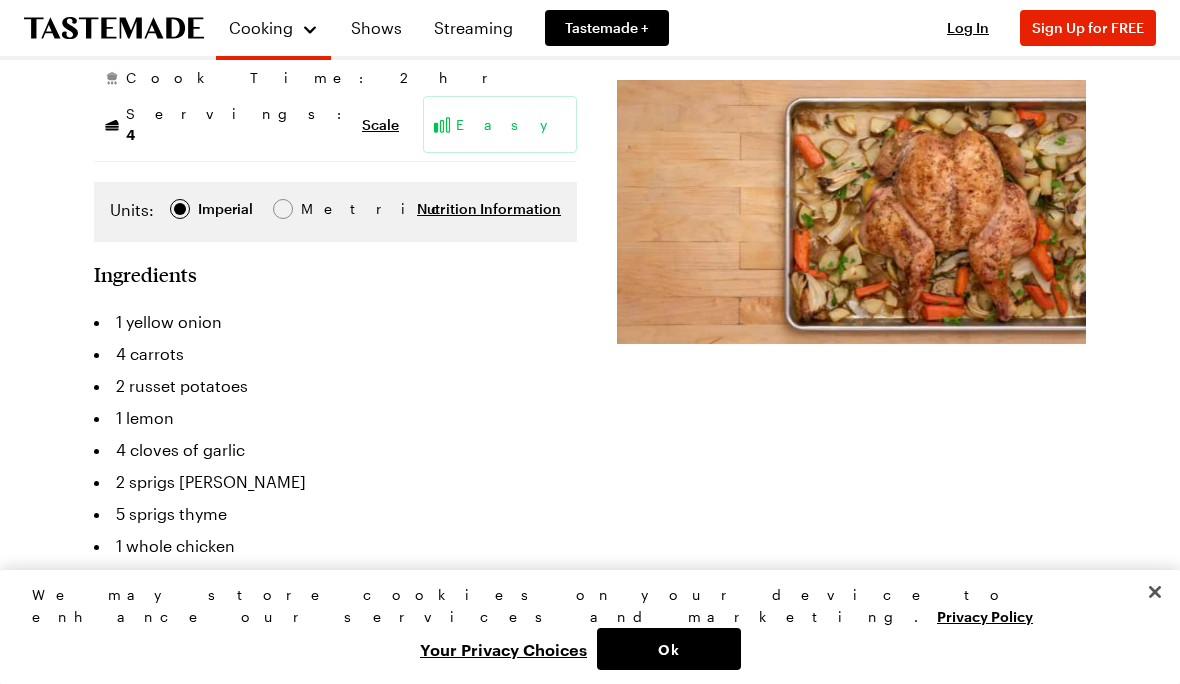 scroll, scrollTop: 0, scrollLeft: 0, axis: both 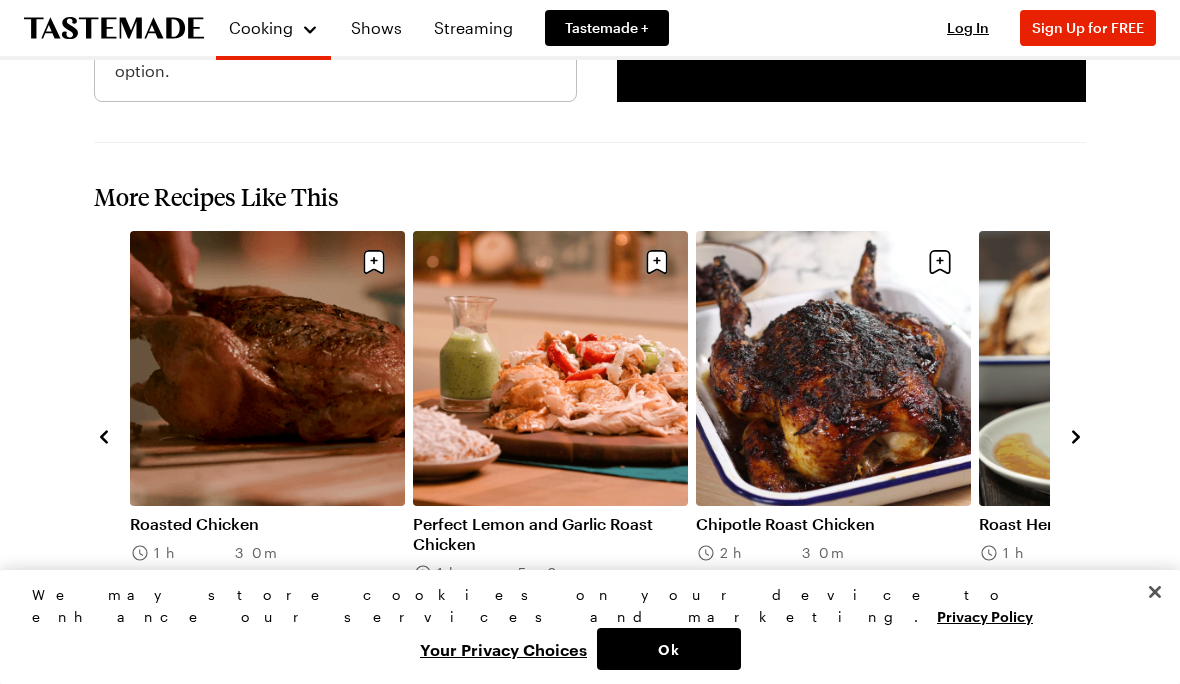 click on "Chipotle Roast Chicken" at bounding box center [833, 524] 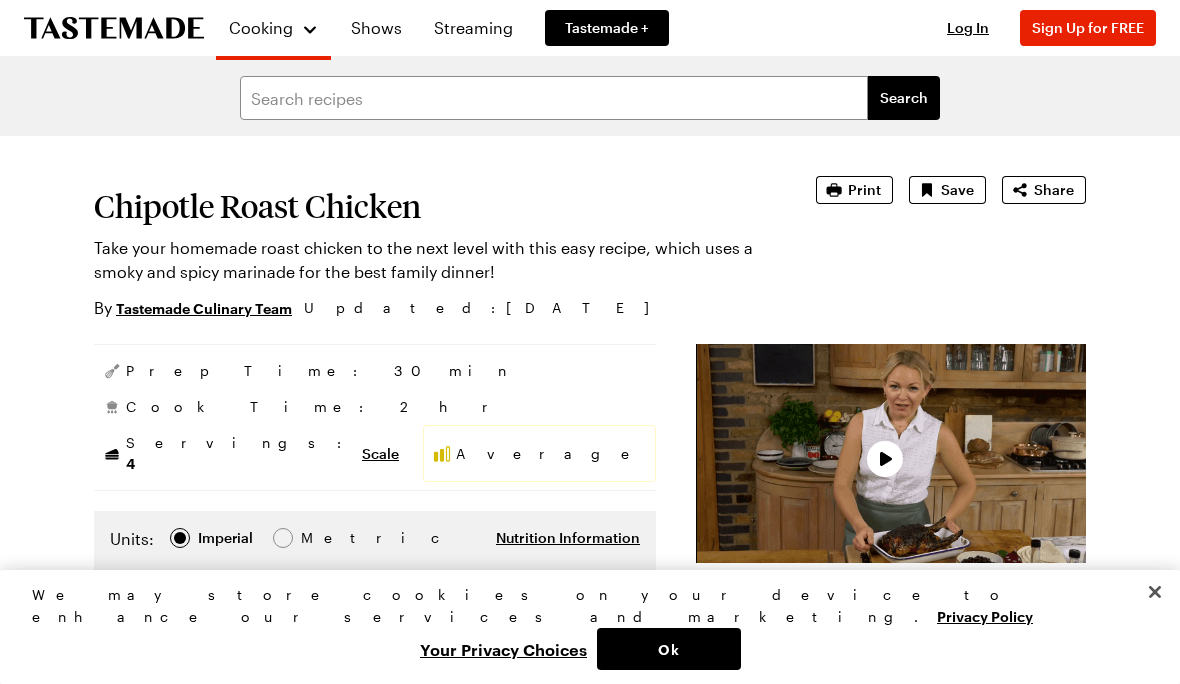 scroll, scrollTop: 0, scrollLeft: 0, axis: both 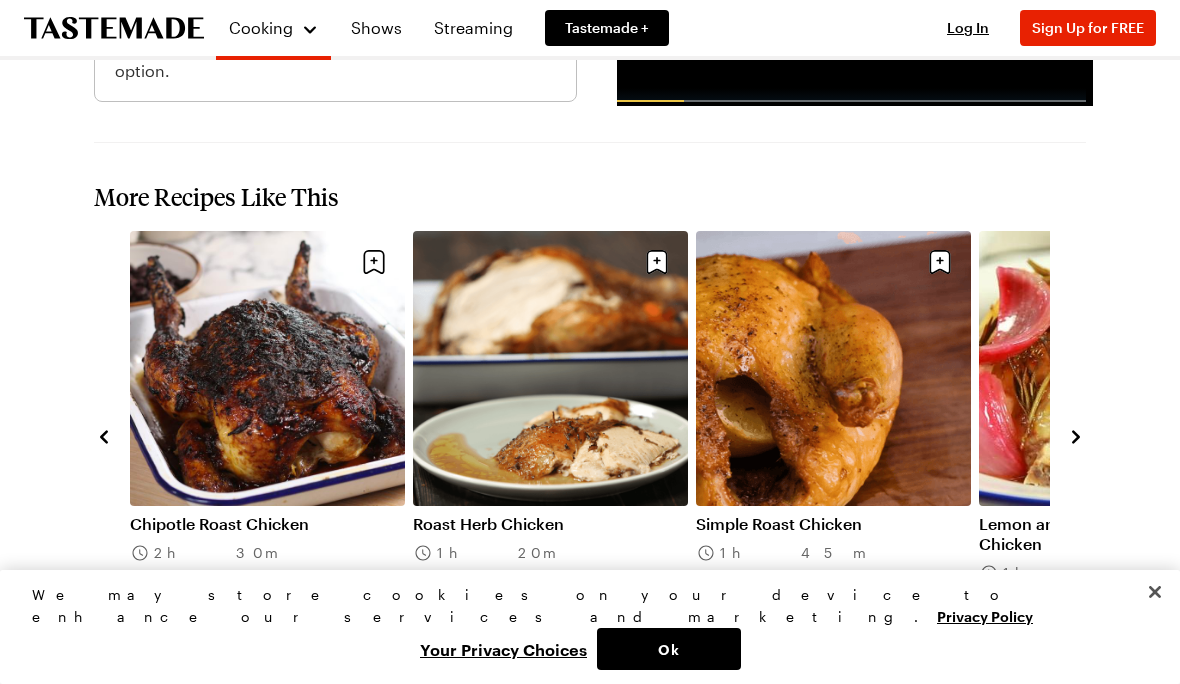 click on "Simple Roast Chicken" at bounding box center (833, 524) 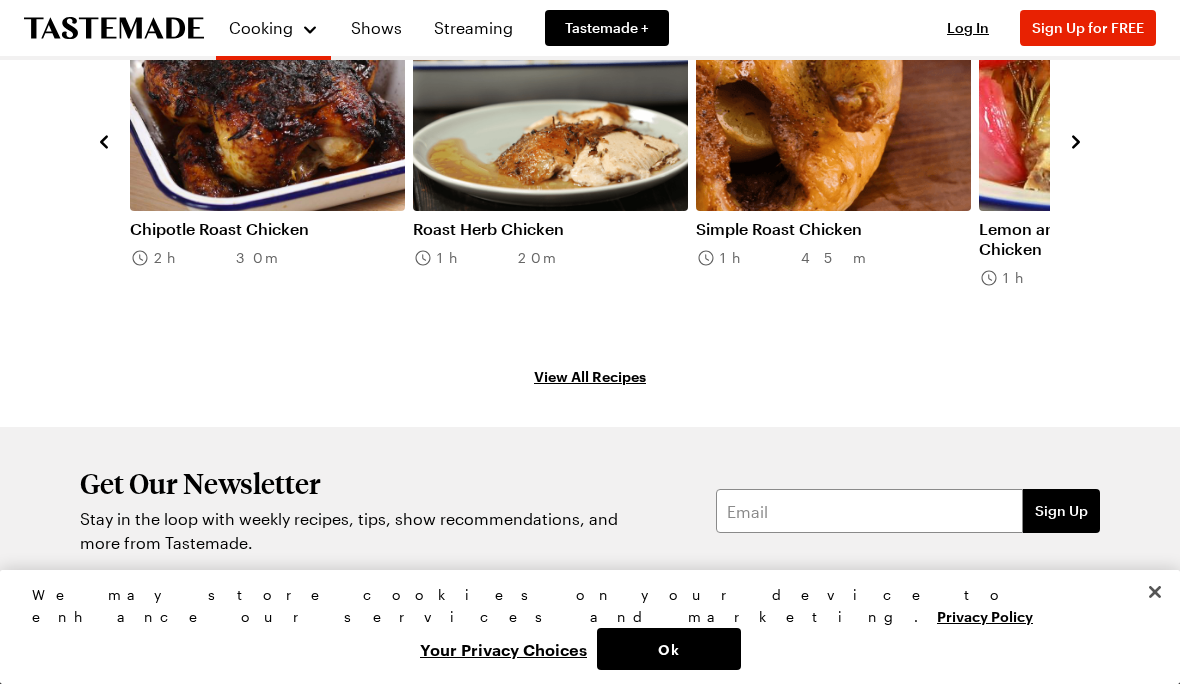scroll, scrollTop: 0, scrollLeft: 0, axis: both 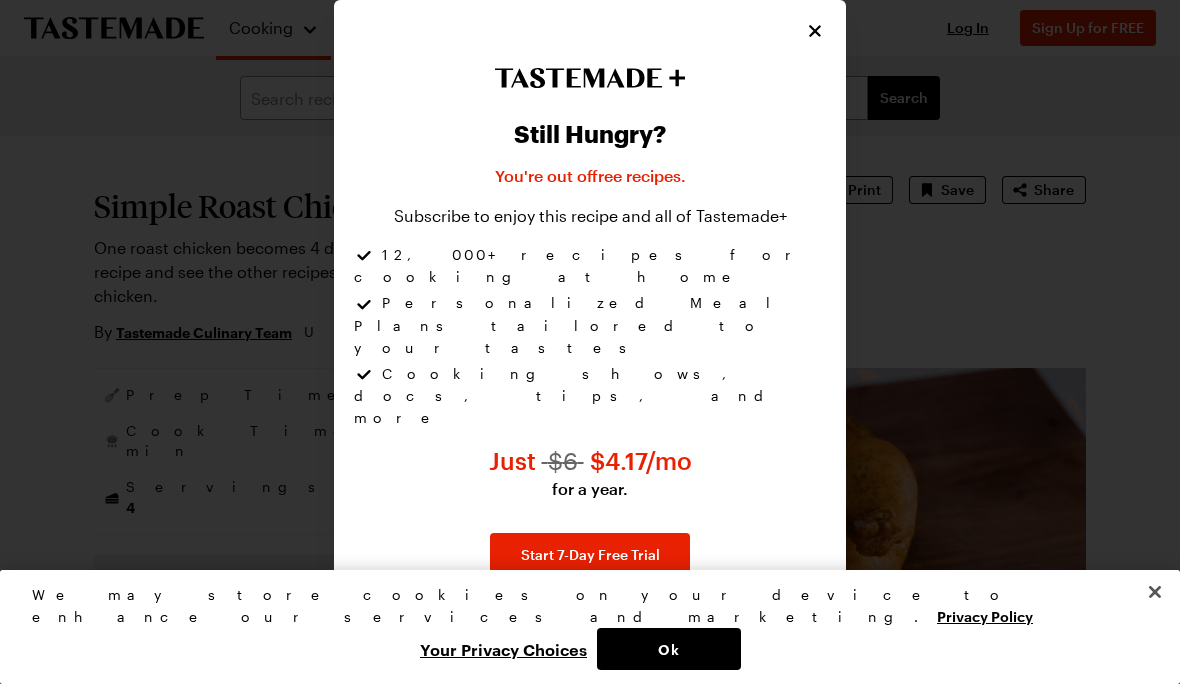 click at bounding box center (815, 31) 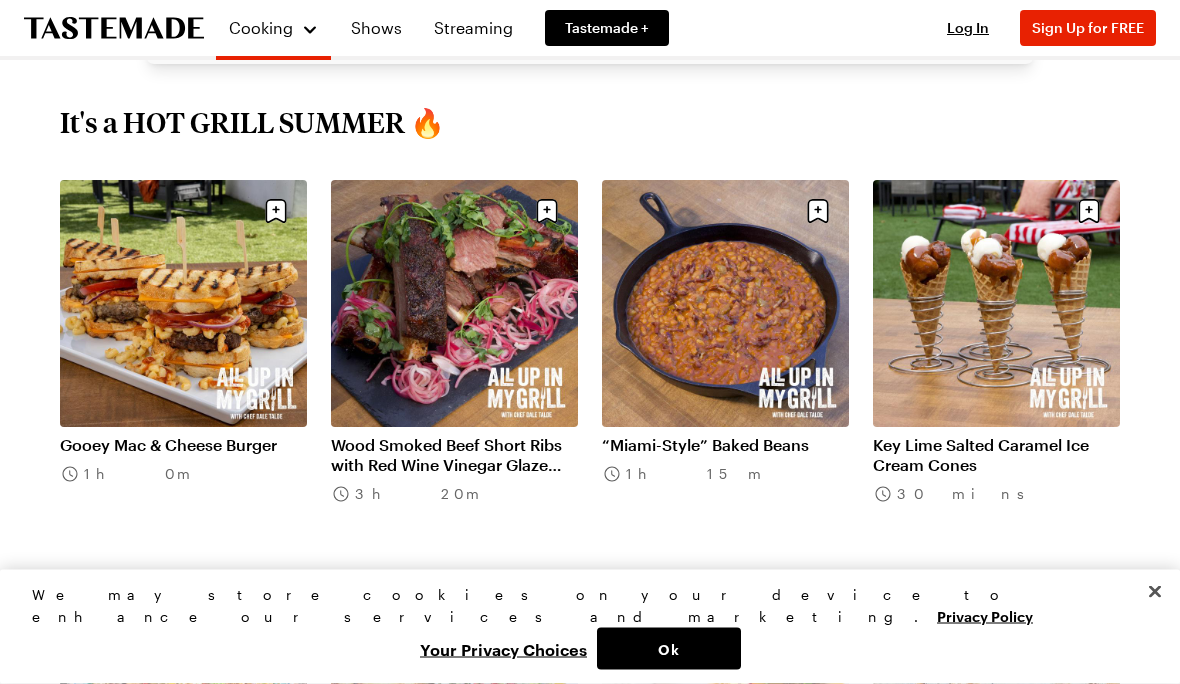 scroll, scrollTop: 519, scrollLeft: 0, axis: vertical 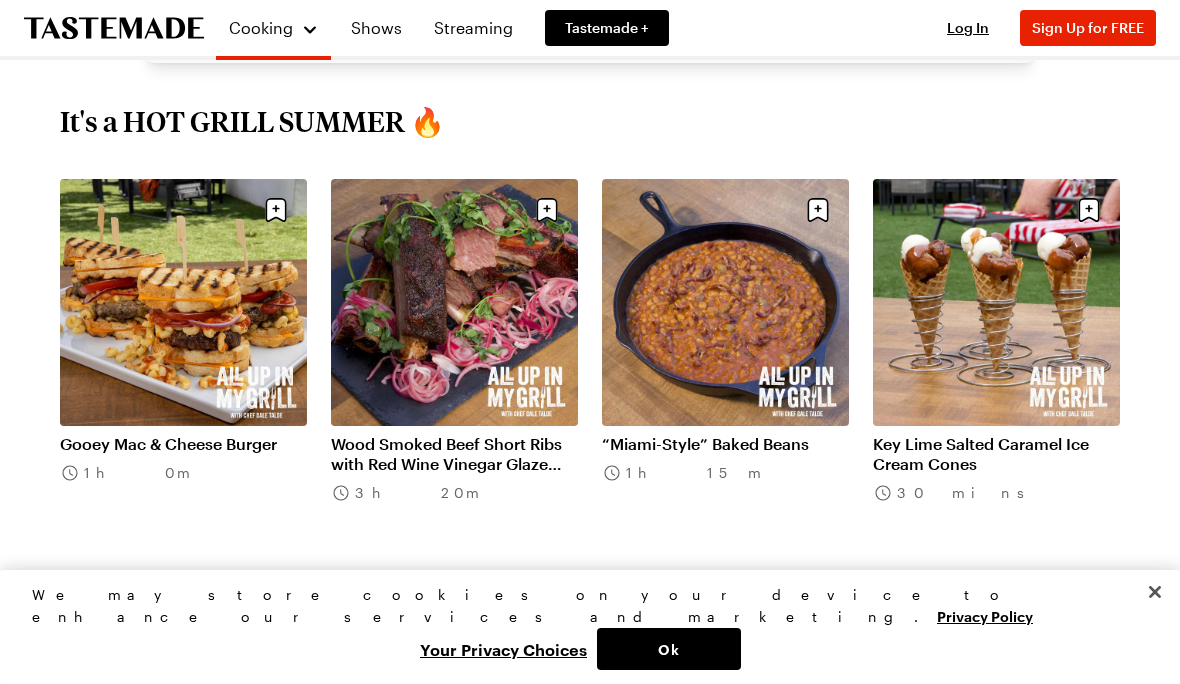 click on "Log In" at bounding box center [968, 27] 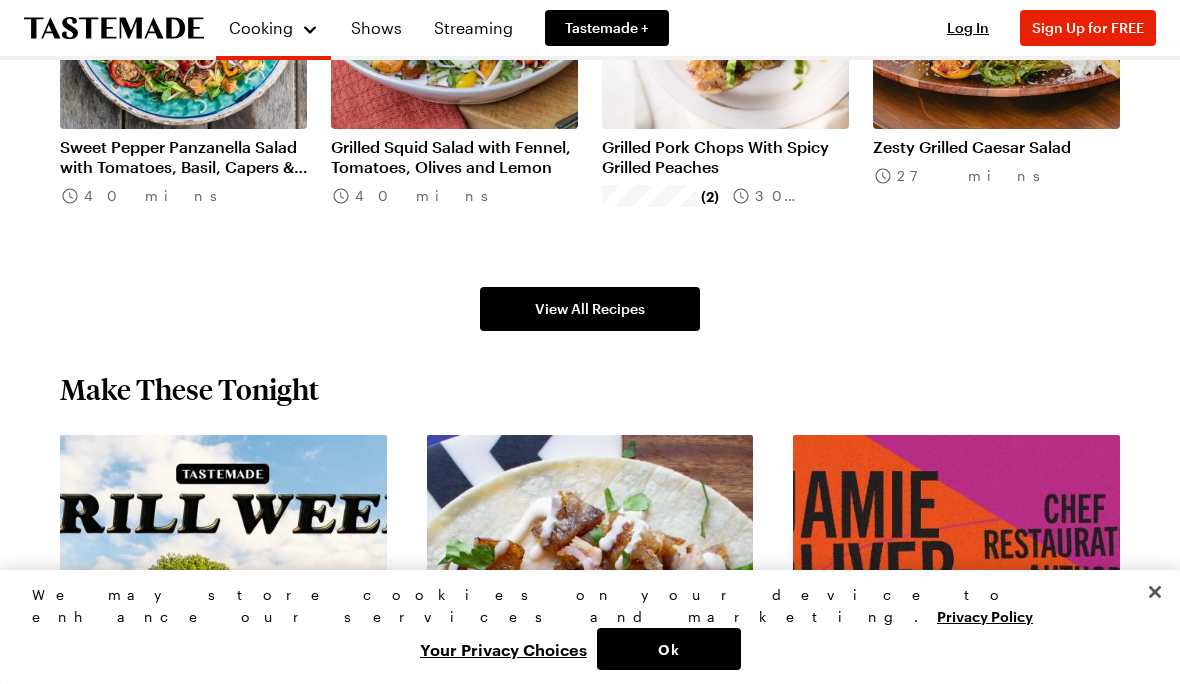 scroll, scrollTop: 1206, scrollLeft: 0, axis: vertical 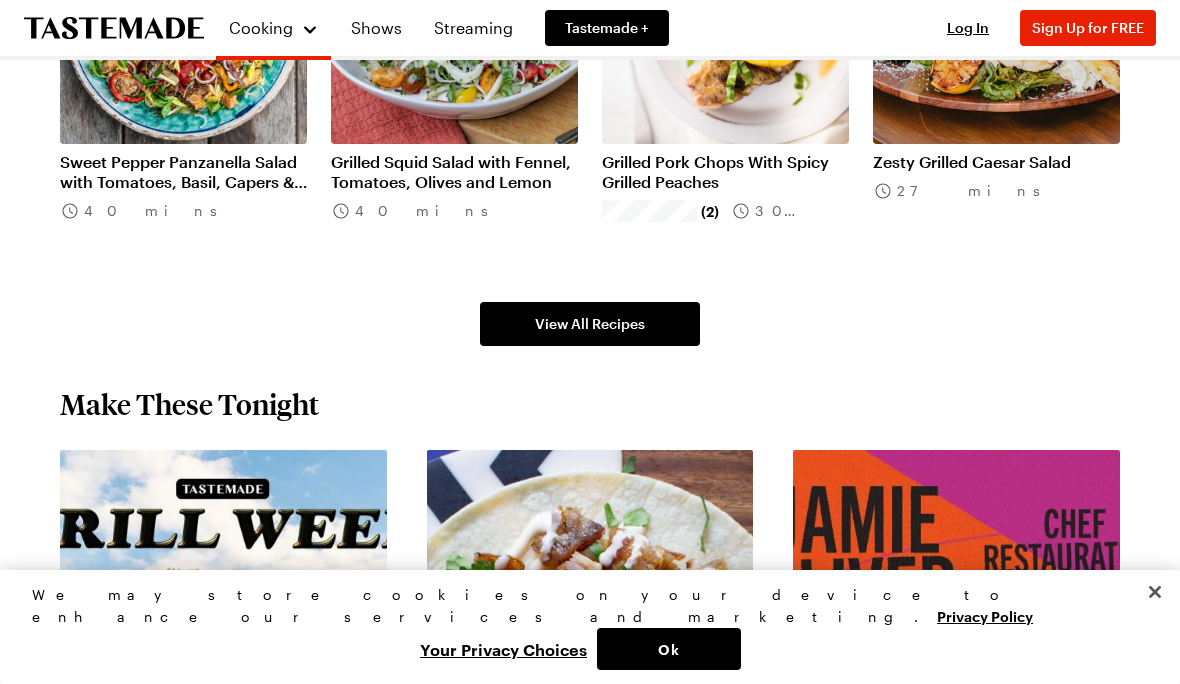 click on "View All Recipes" at bounding box center [590, 324] 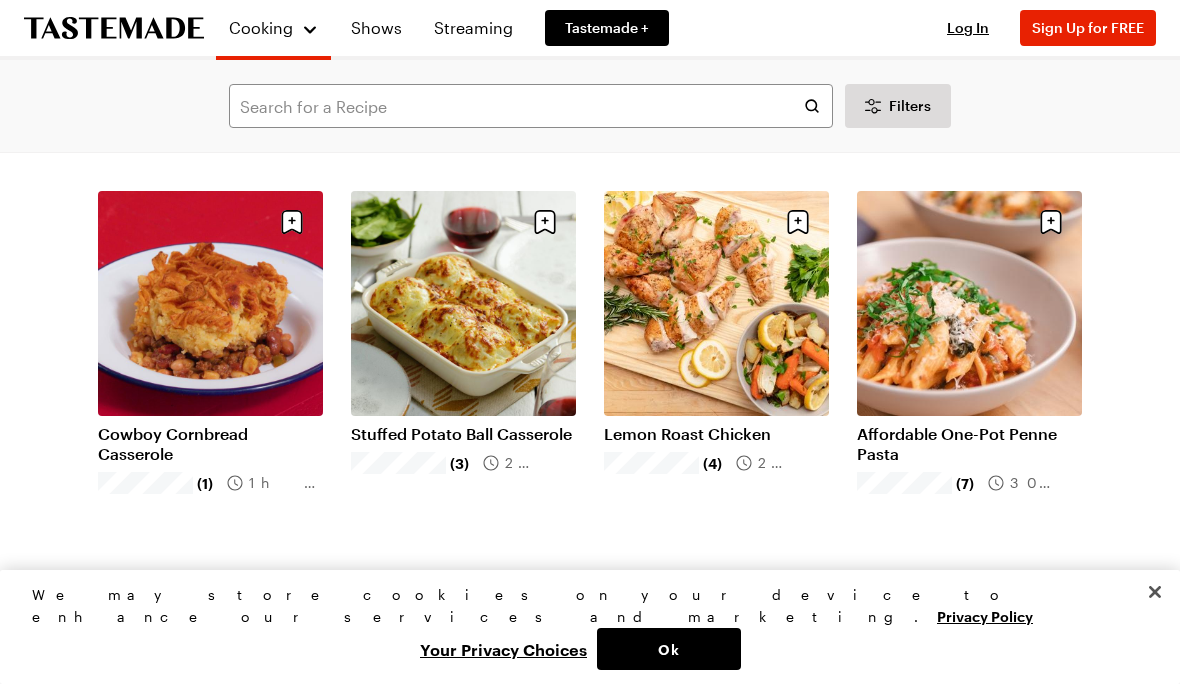 scroll, scrollTop: 491, scrollLeft: 0, axis: vertical 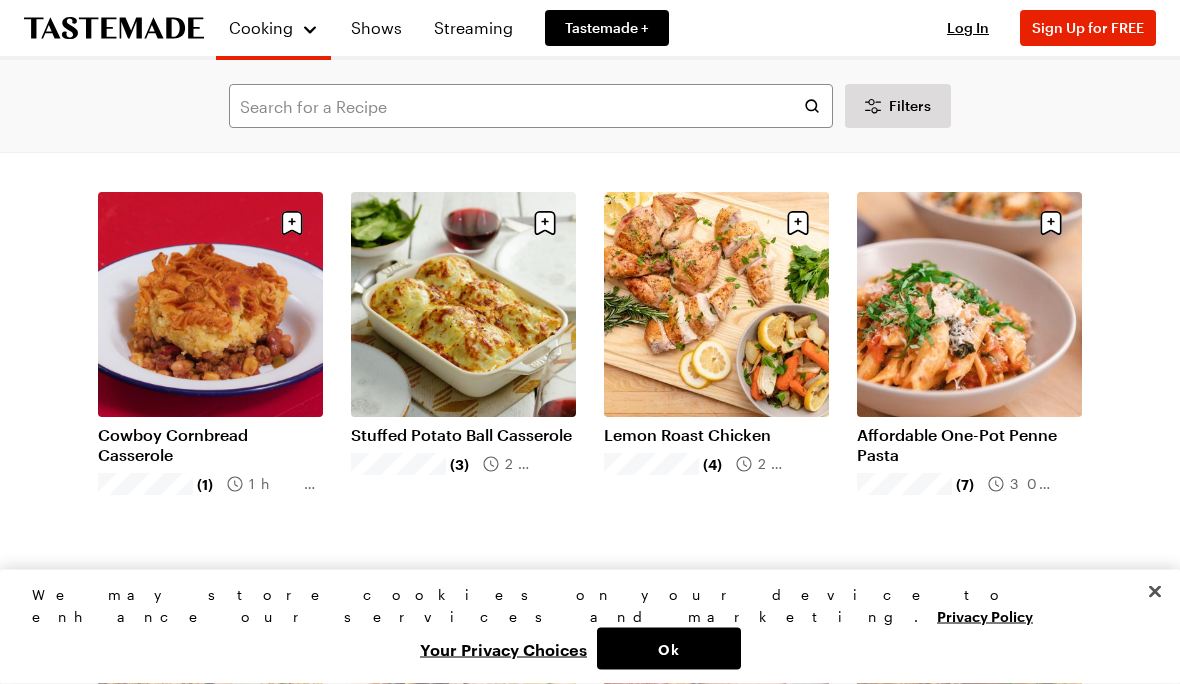 click on "Affordable One-Pot Penne Pasta" at bounding box center (969, 446) 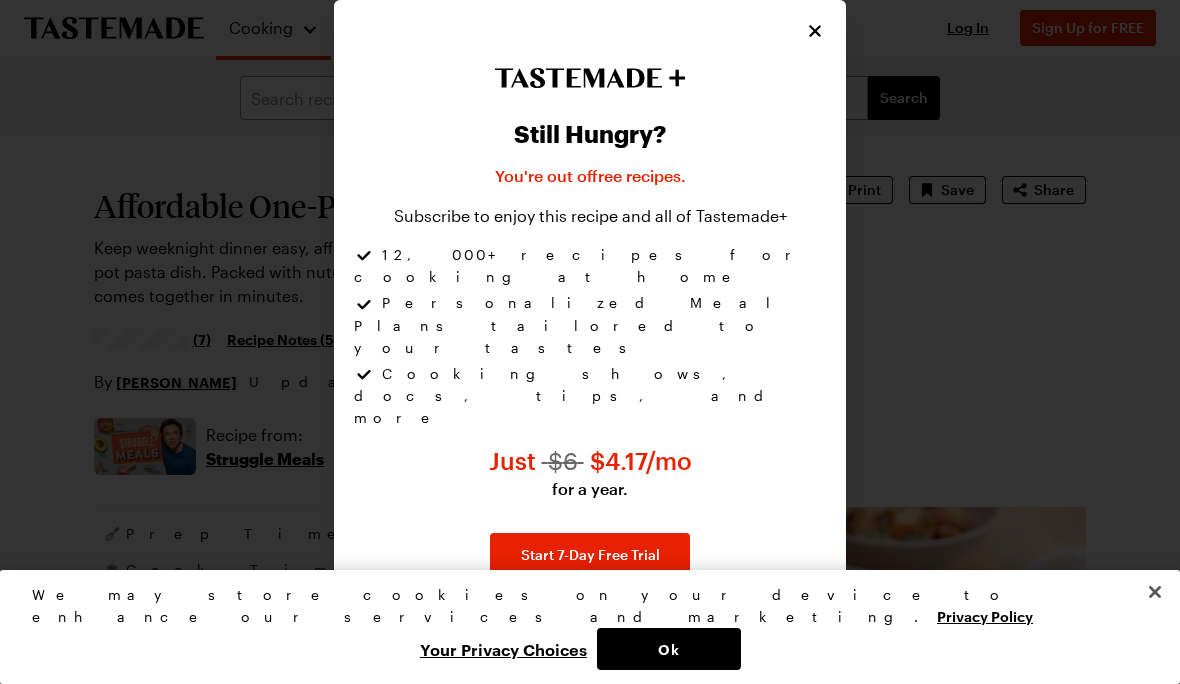 click at bounding box center [815, 31] 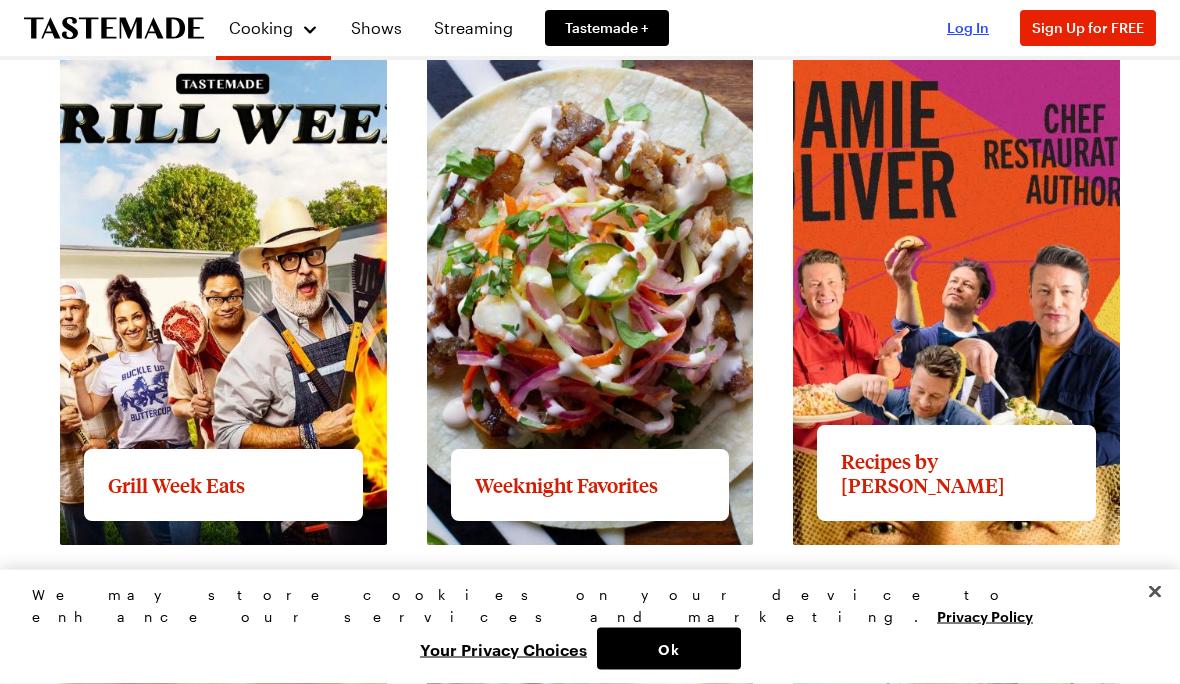 scroll, scrollTop: 1611, scrollLeft: 0, axis: vertical 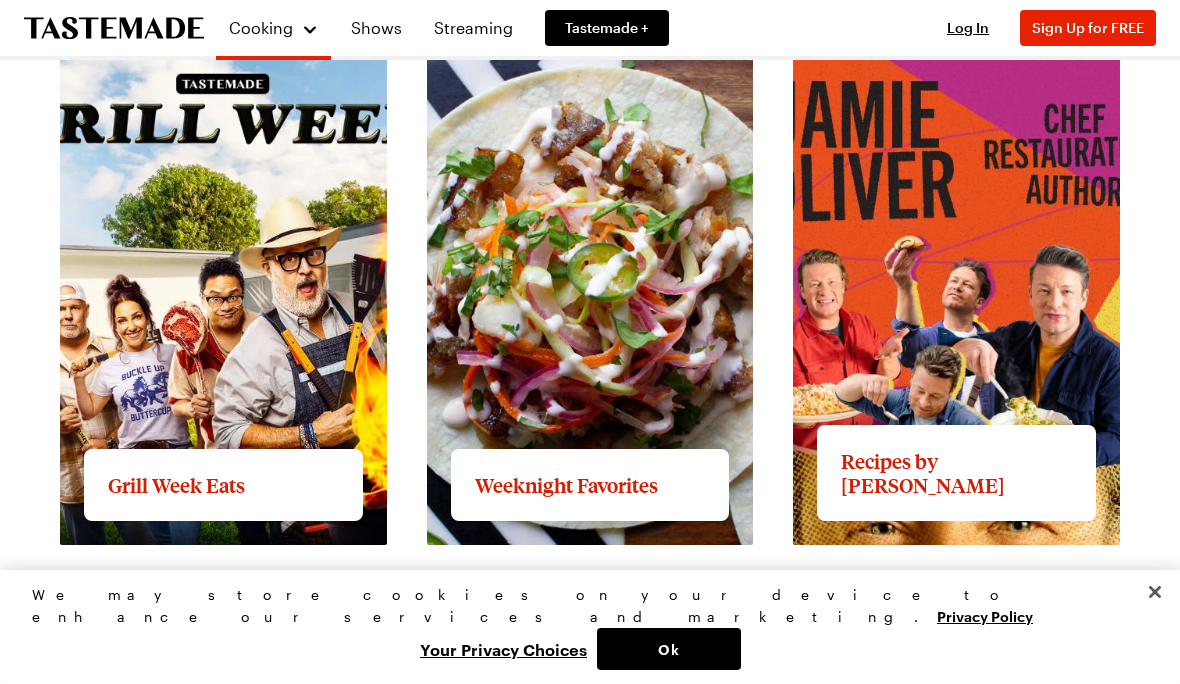 click on "View full content for Weeknight Favorites" at bounding box center (583, 56) 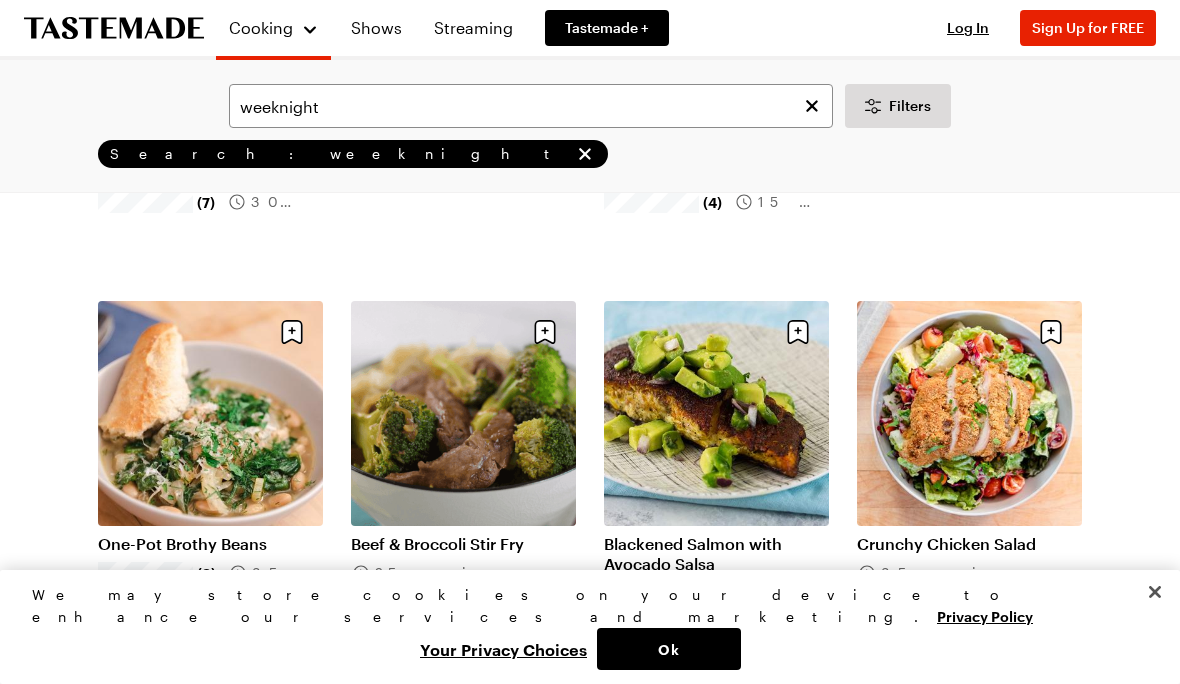 scroll, scrollTop: 461, scrollLeft: 0, axis: vertical 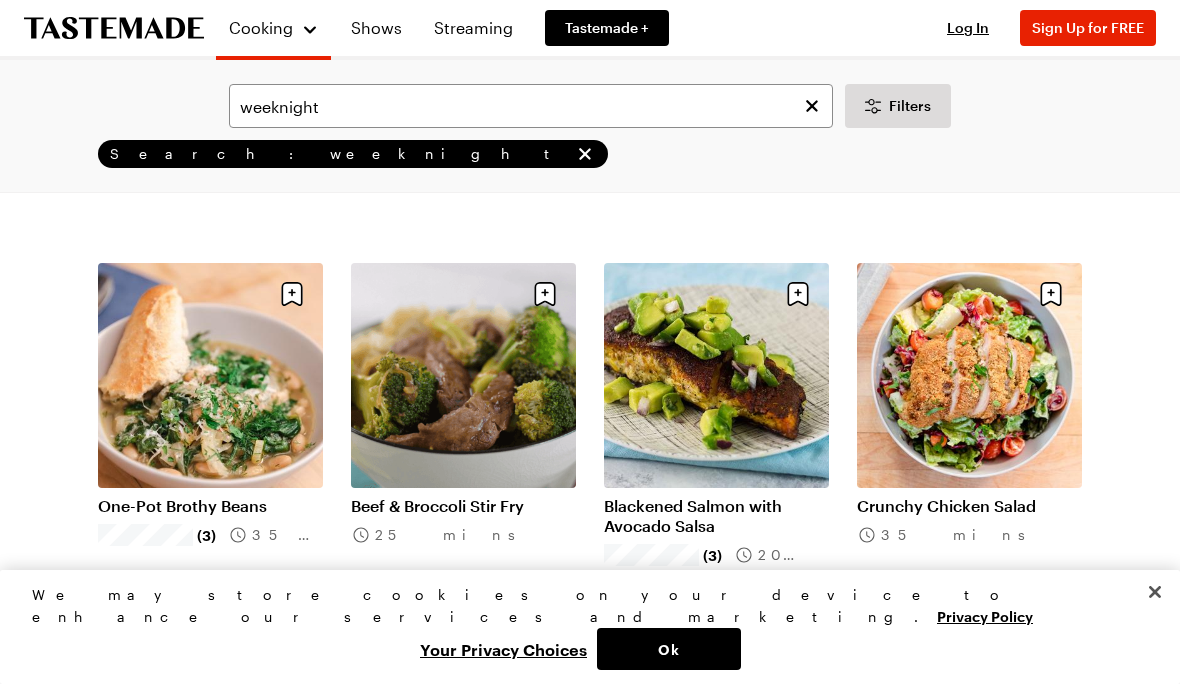 click on "One-Pot Brothy Beans" at bounding box center [210, 506] 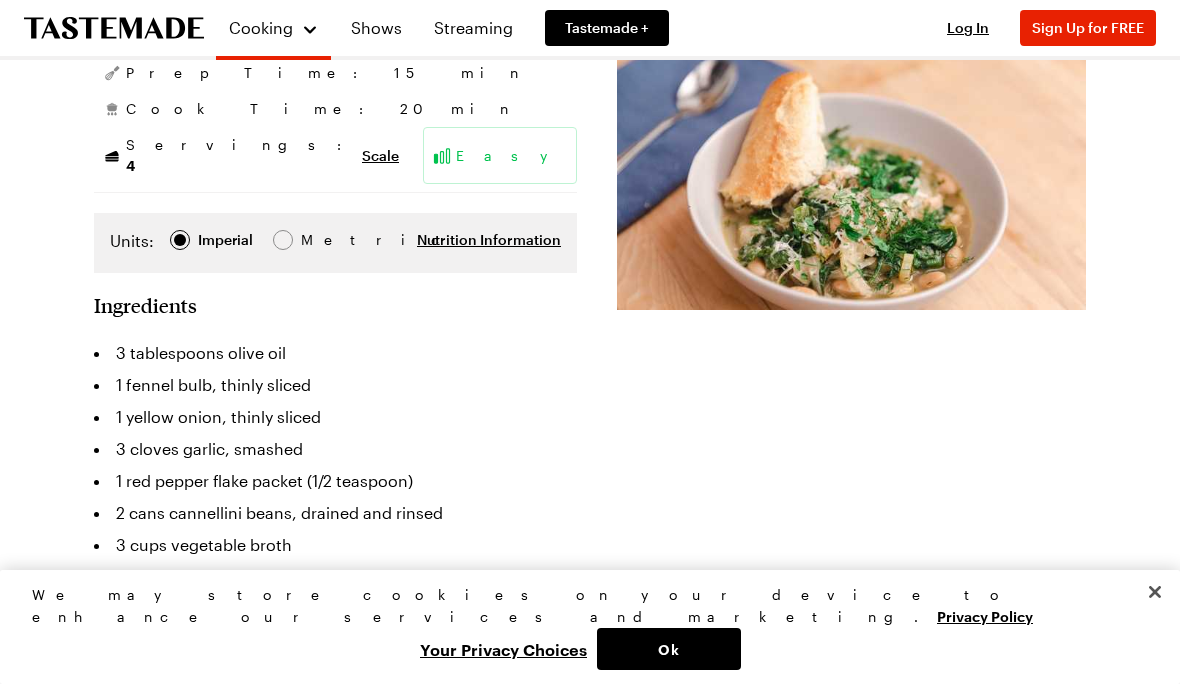 scroll, scrollTop: 0, scrollLeft: 0, axis: both 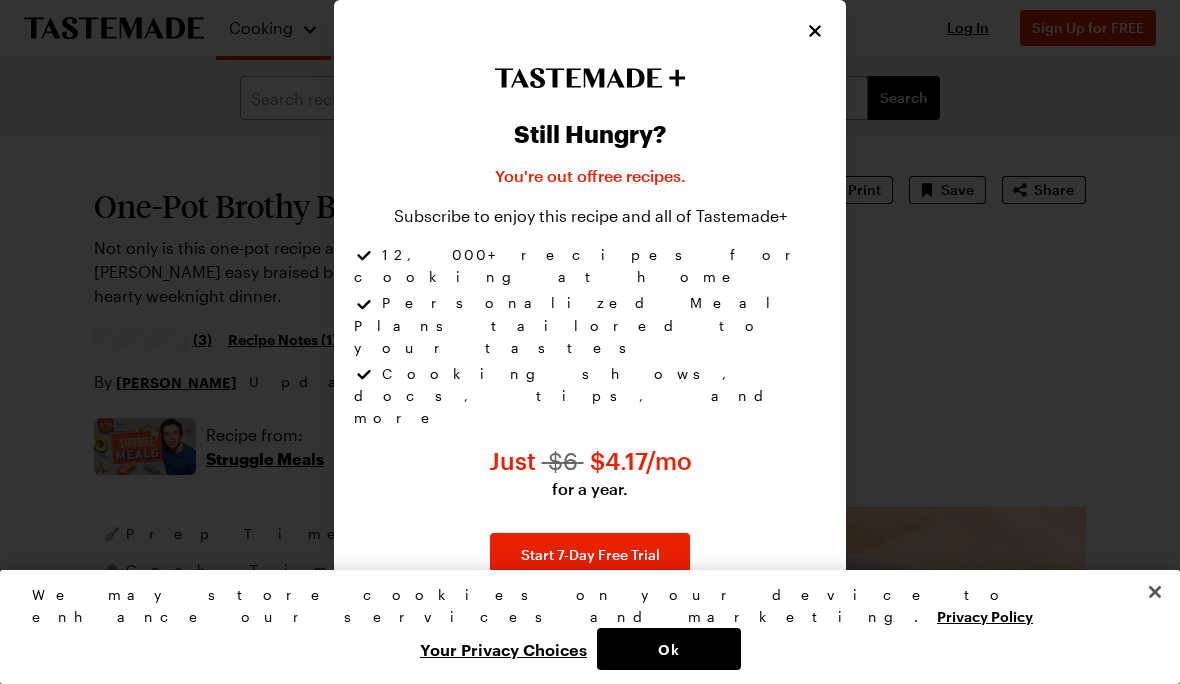 click on "Still Hungry? You're out of  free recipes . Subscribe to enjoy this recipe and all of Tastemade+ 12,000+ recipes for cooking at home Personalized Meal Plans tailored to your tastes Cooking shows, docs, tips, and more Just     $ 6     $ 4.17 /mo for a year. Start 7-Day Free Trial No payment due now.  Cancel anytime. Already a Member?  Log In" at bounding box center (590, 347) 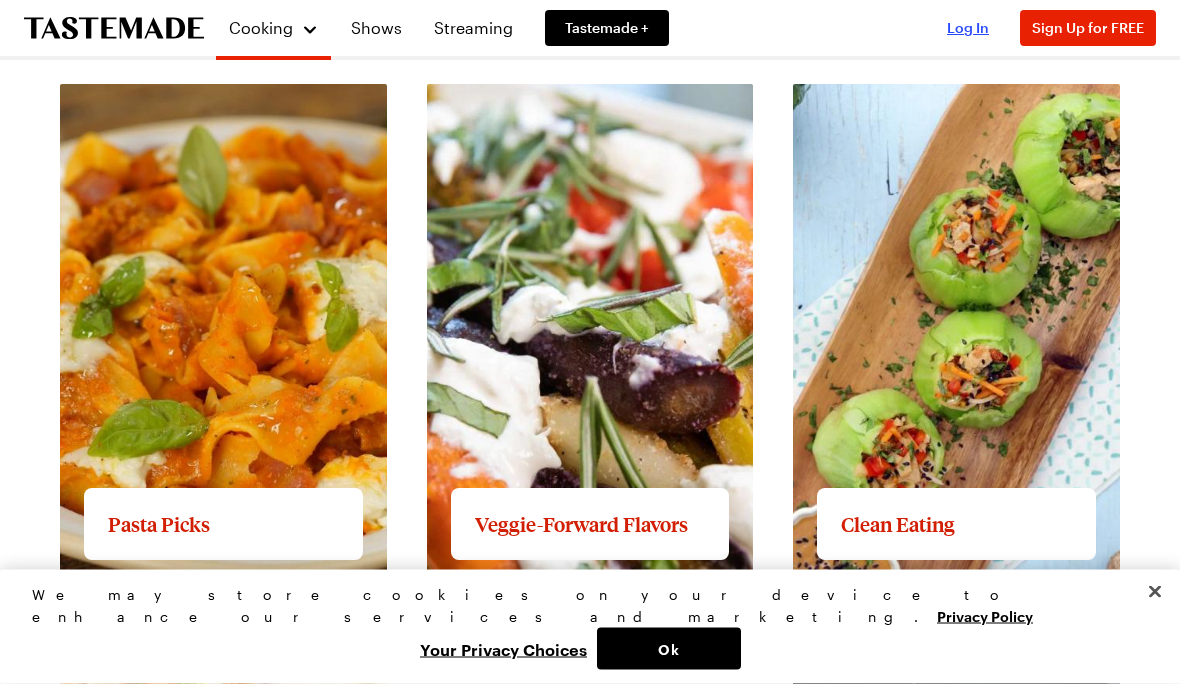 scroll, scrollTop: 2114, scrollLeft: 0, axis: vertical 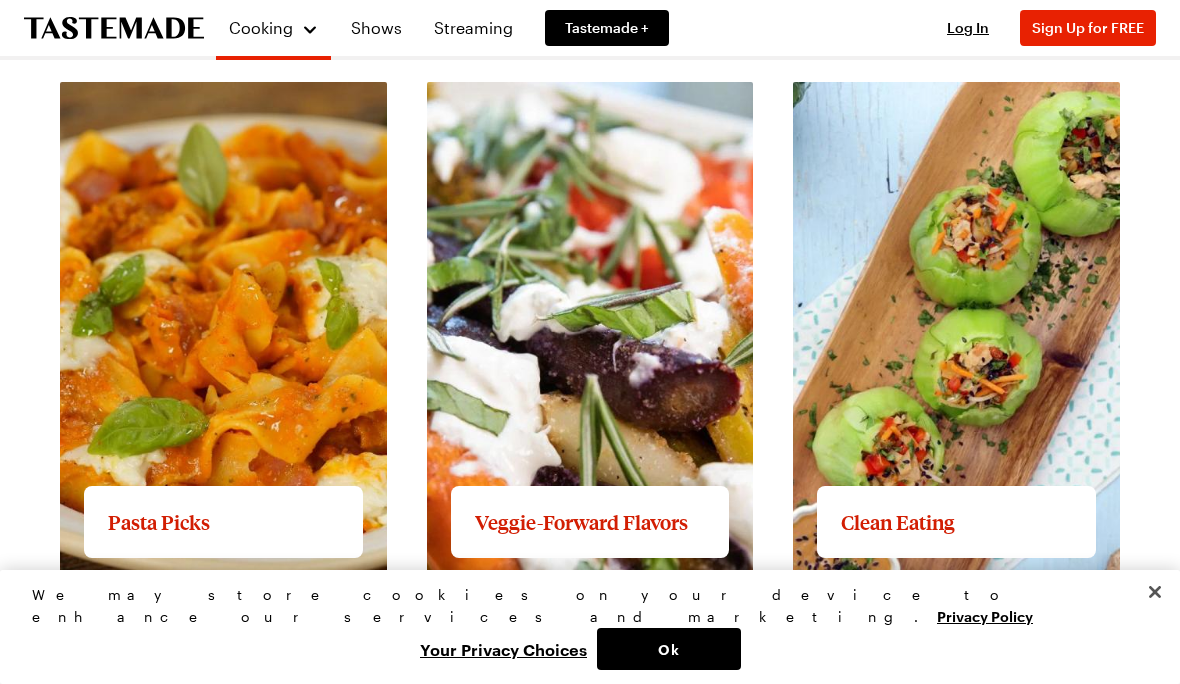 click on "View full content for Veggie-Forward Flavors" at bounding box center [565, 105] 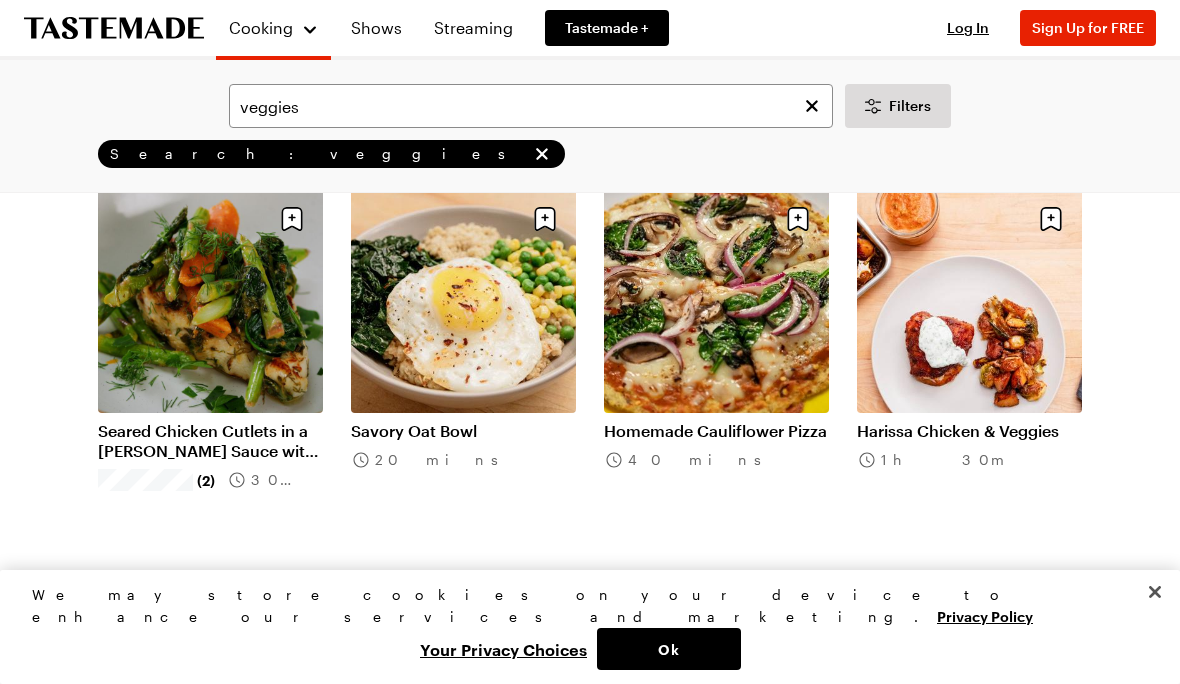 scroll, scrollTop: 929, scrollLeft: 0, axis: vertical 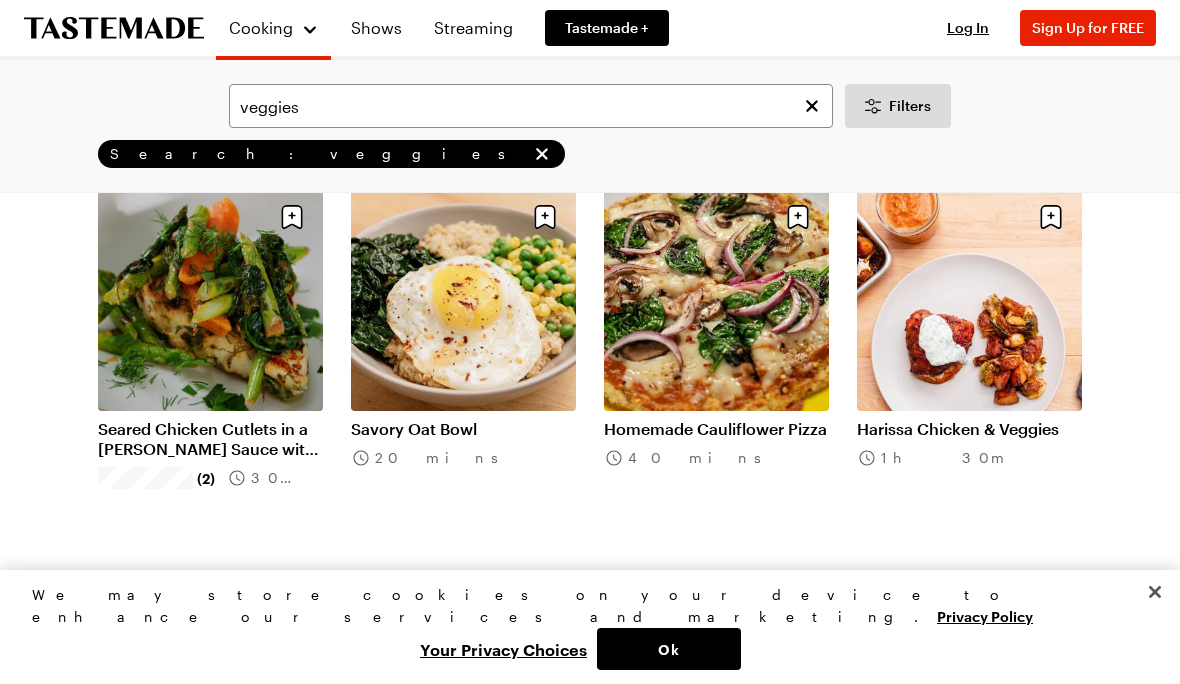click on "Harissa Chicken & Veggies" at bounding box center (969, 429) 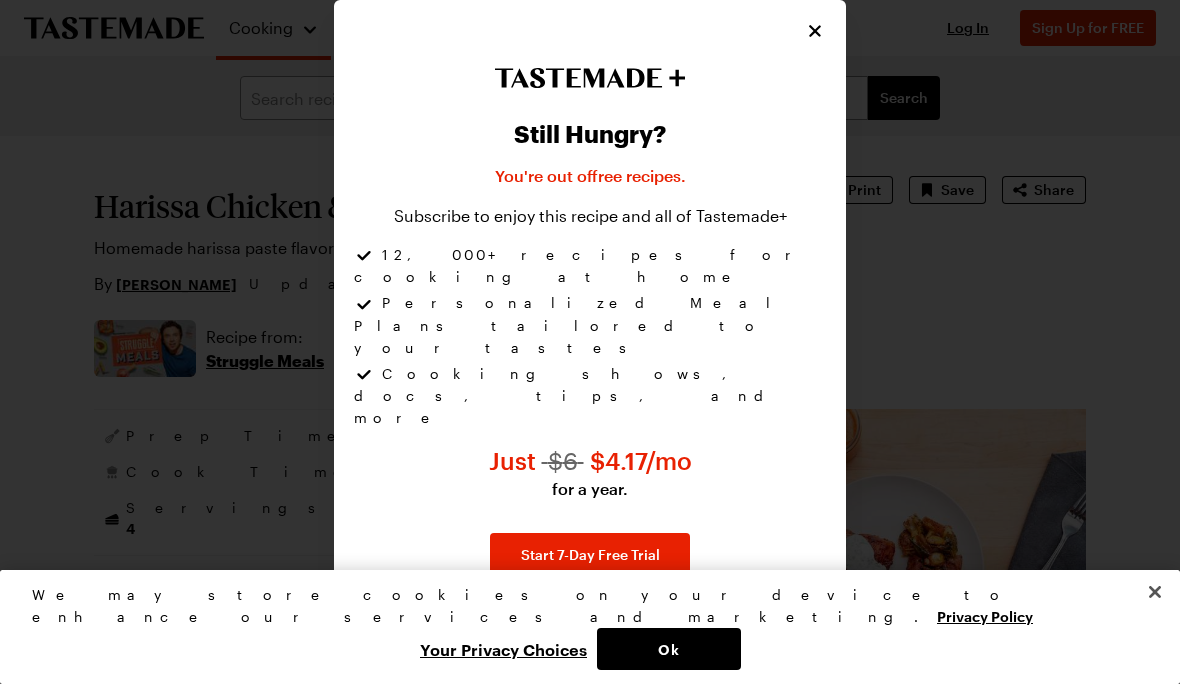 click 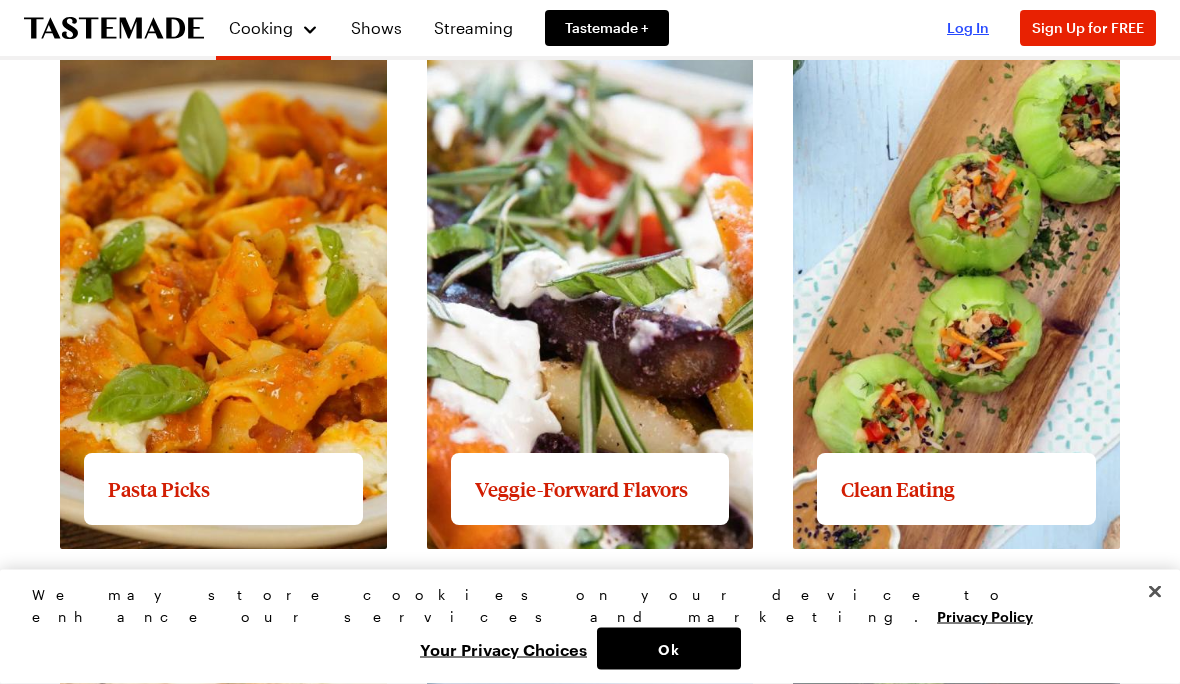 scroll, scrollTop: 2148, scrollLeft: 0, axis: vertical 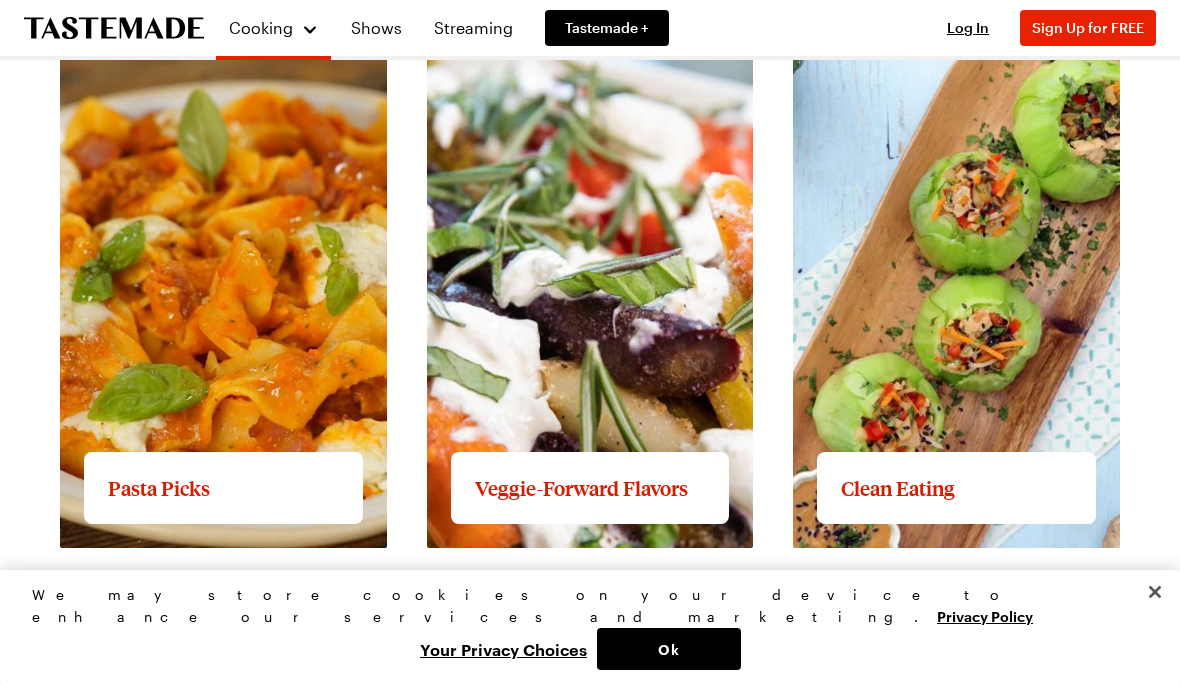 click on "View full content for Pasta Picks" at bounding box center (180, 59) 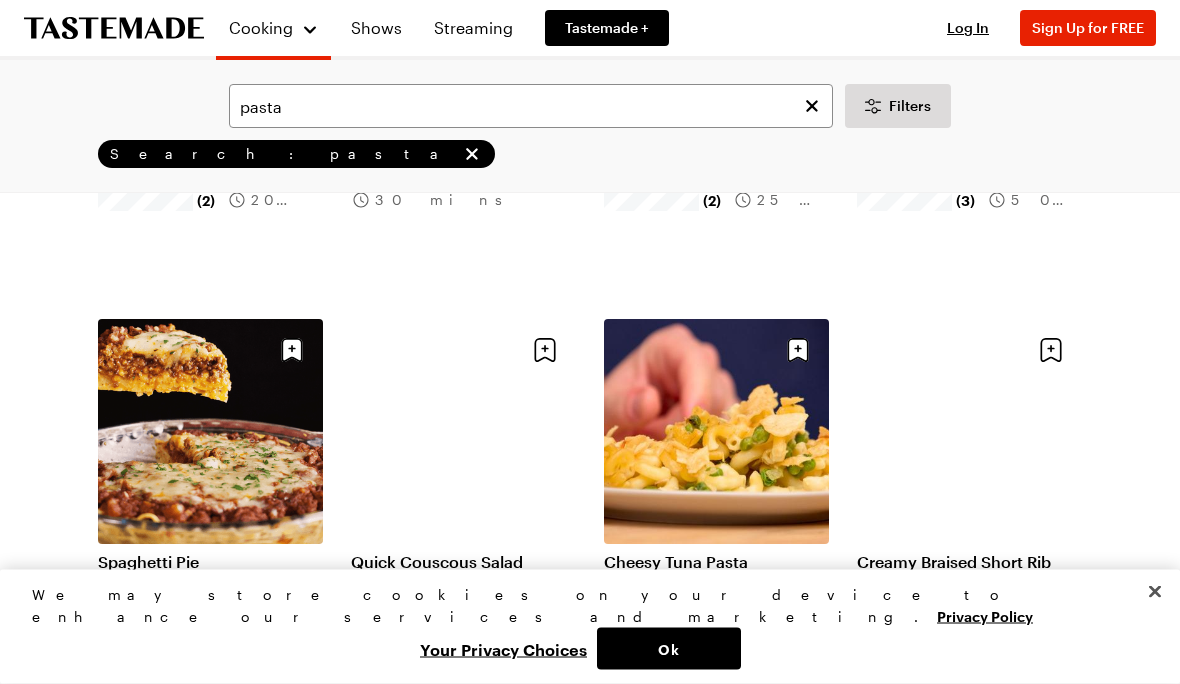 scroll, scrollTop: 796, scrollLeft: 0, axis: vertical 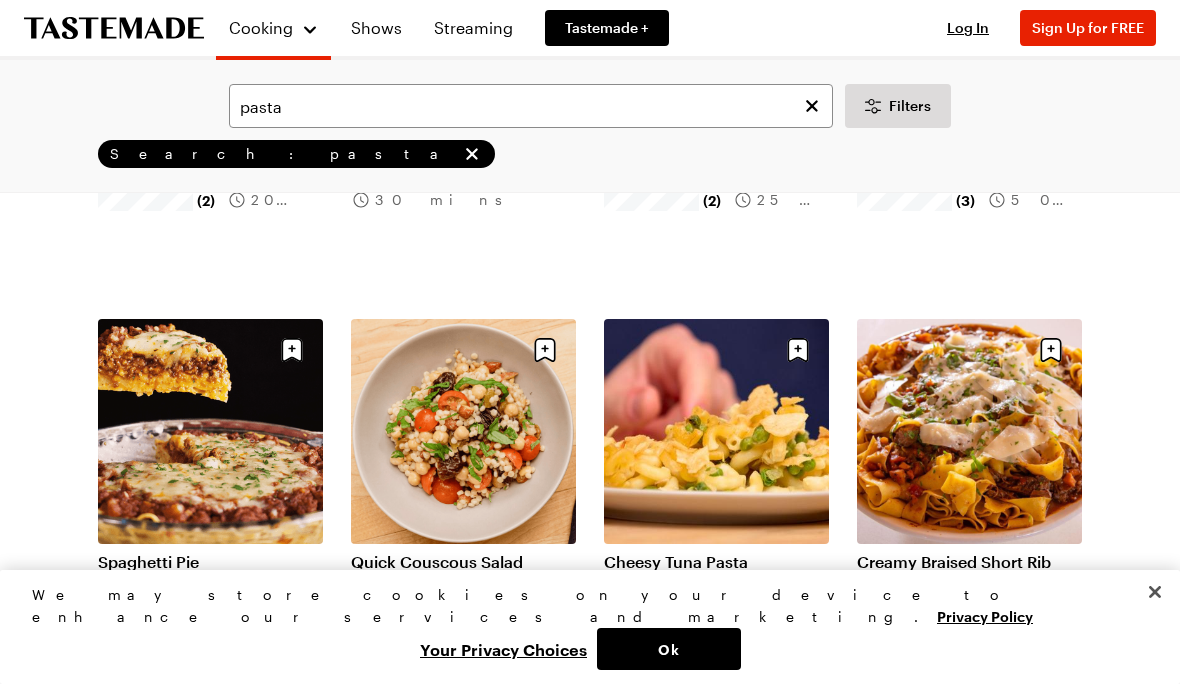 click on "Creamy Braised Short Rib Pasta" at bounding box center (969, 572) 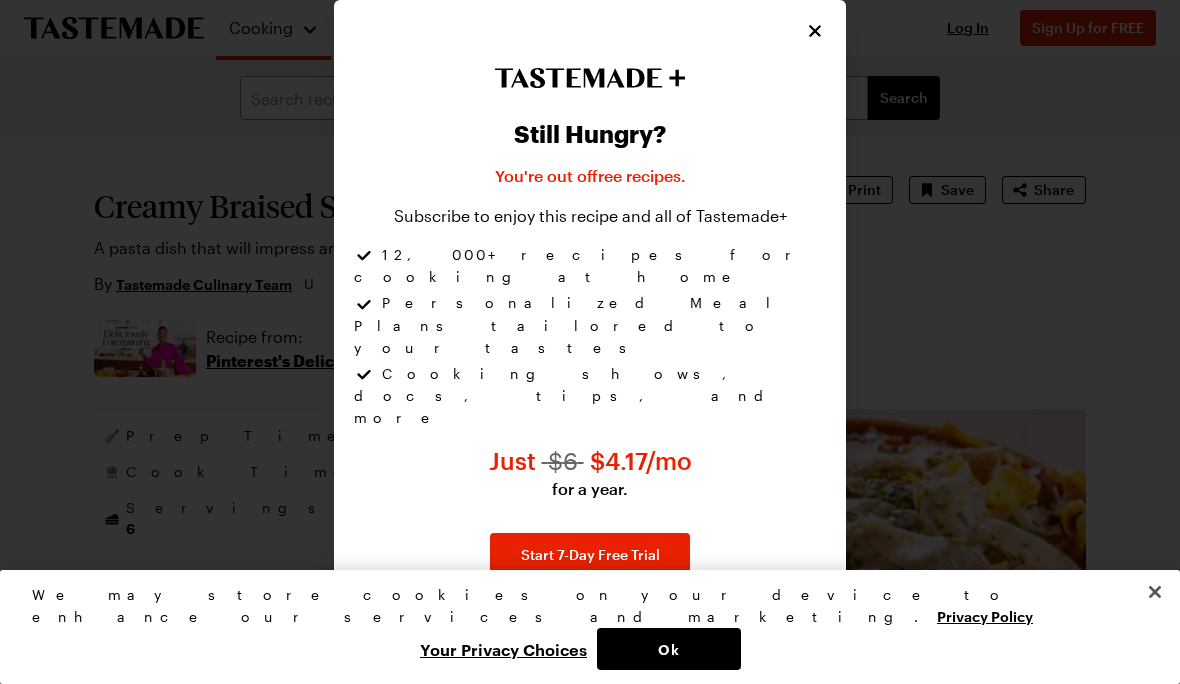 click 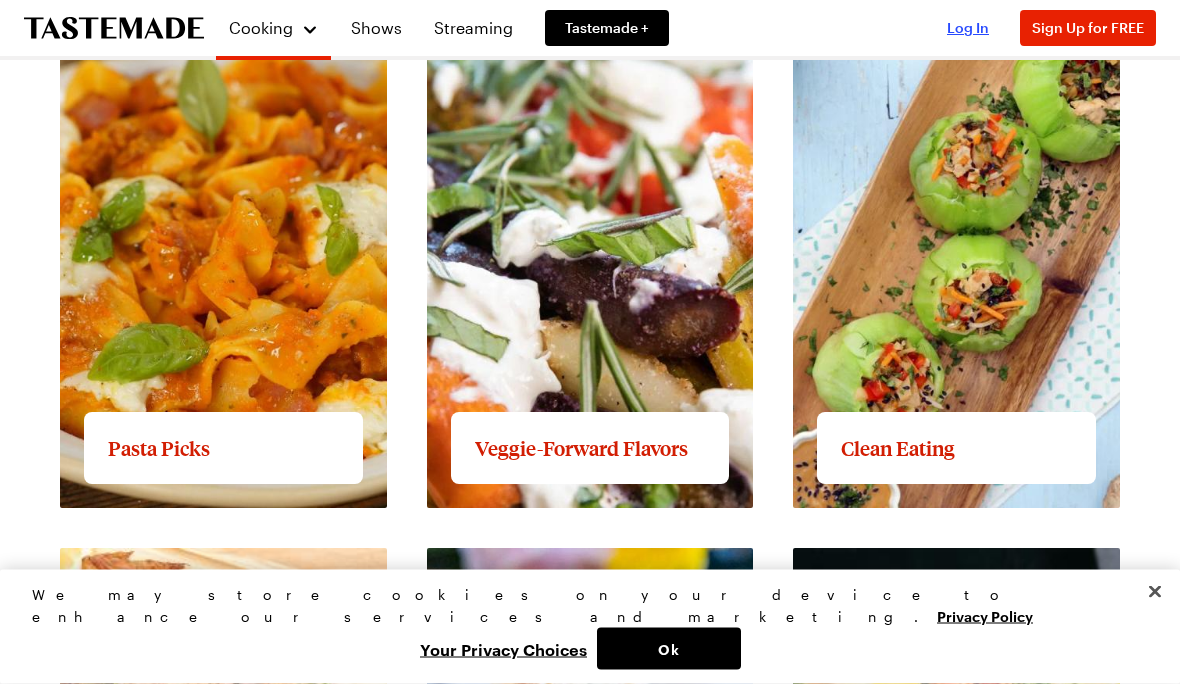 scroll, scrollTop: 2188, scrollLeft: 0, axis: vertical 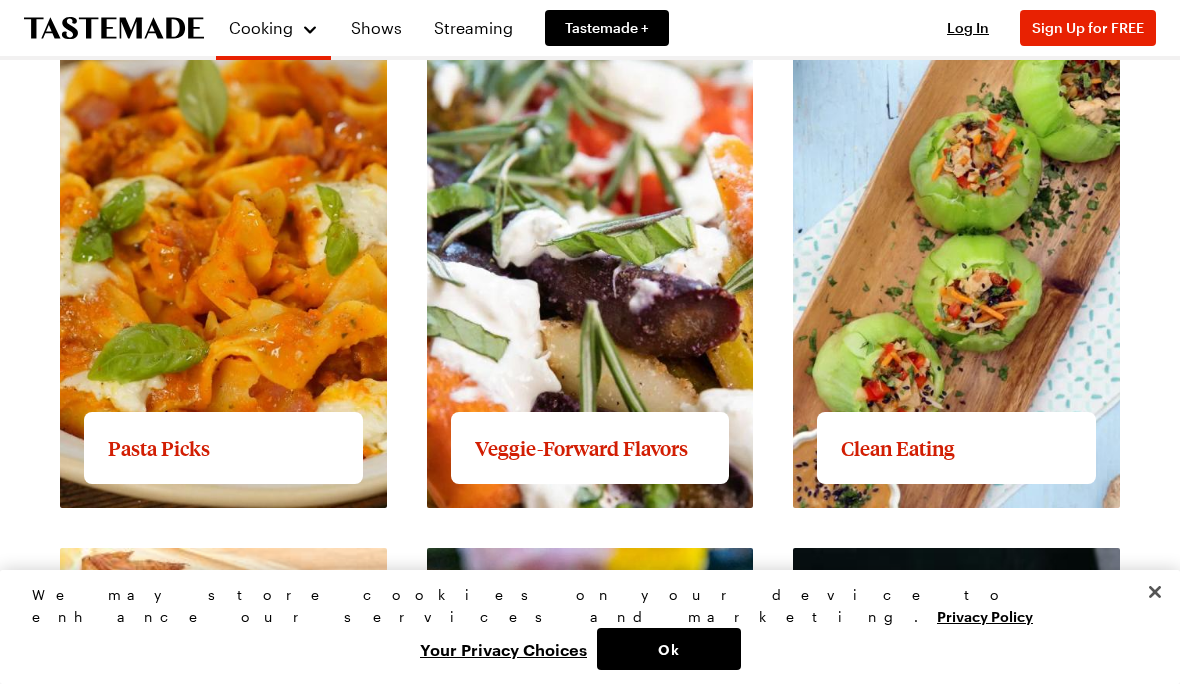 click on "View full content for Pasta Picks" at bounding box center [180, 19] 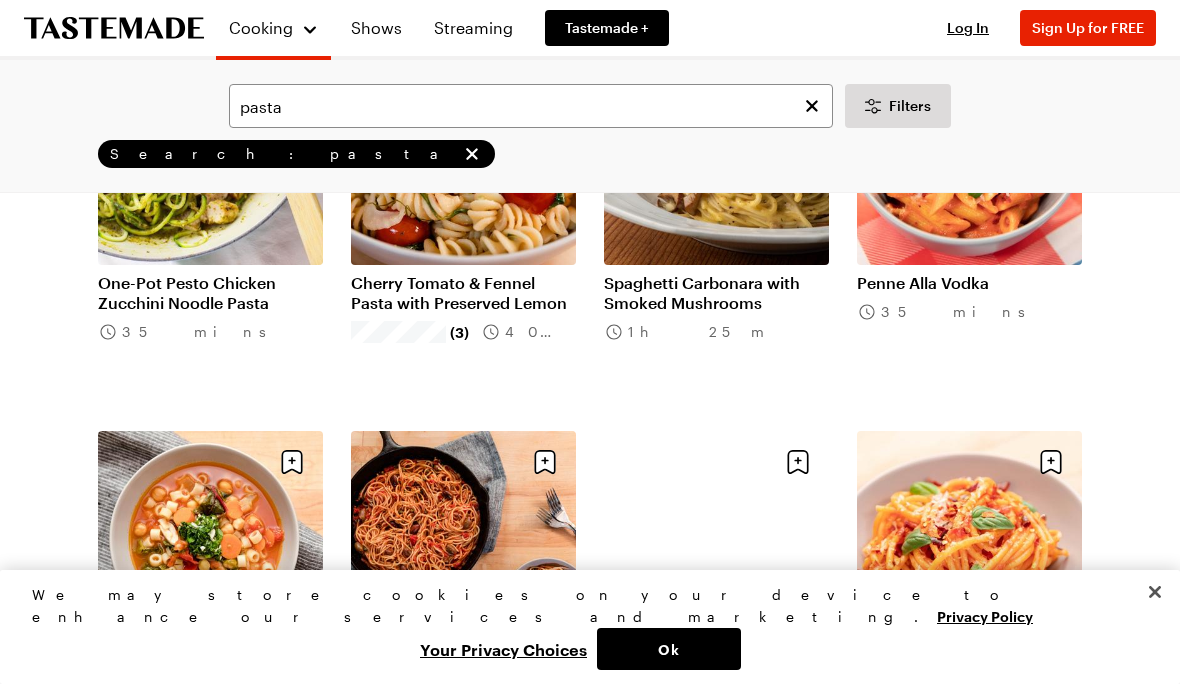 scroll, scrollTop: 1514, scrollLeft: 0, axis: vertical 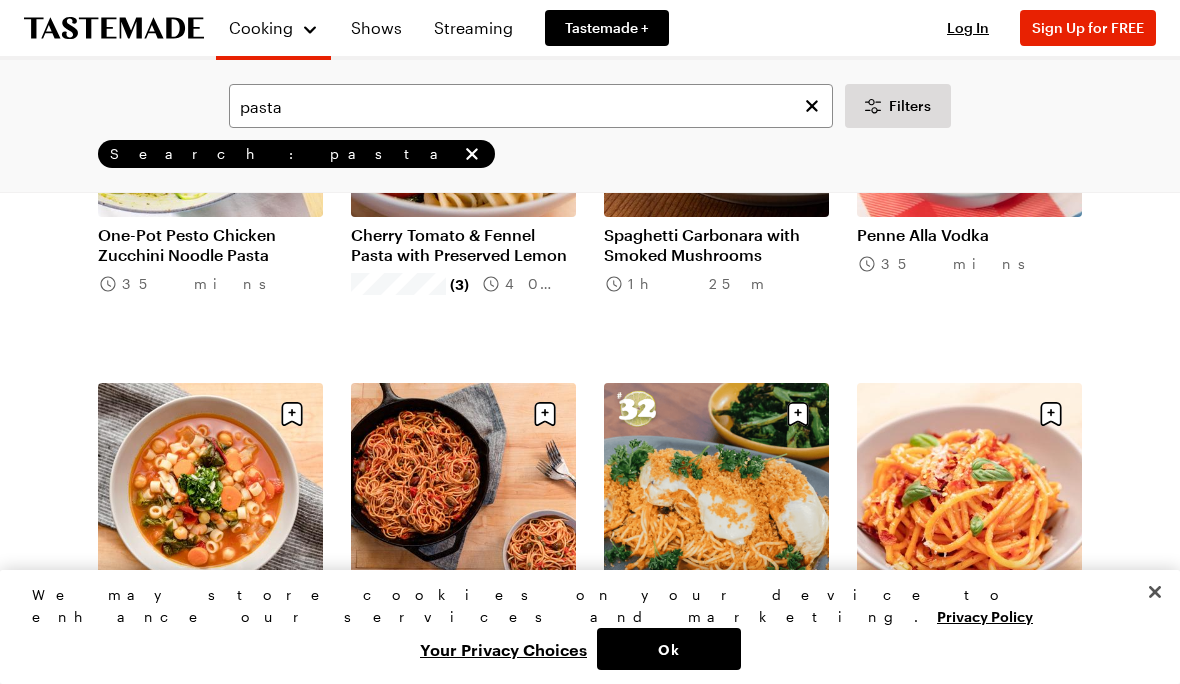 click on "Italian Pasta + Chickpea Soup" at bounding box center [210, 636] 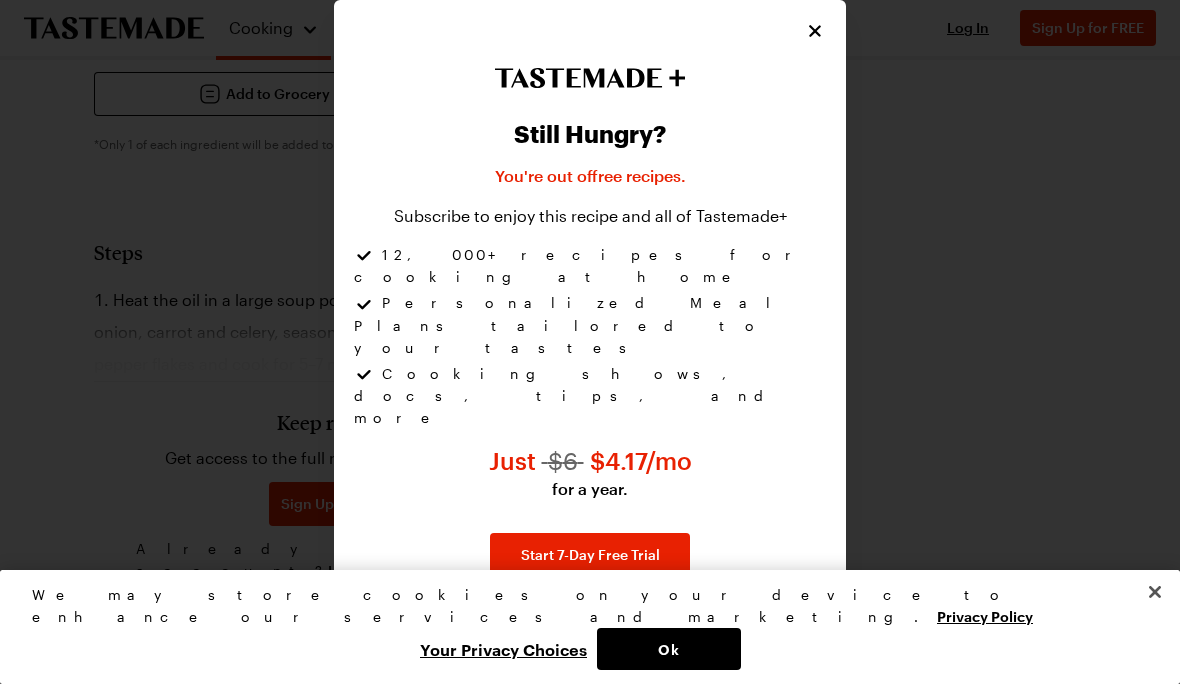 scroll, scrollTop: 0, scrollLeft: 0, axis: both 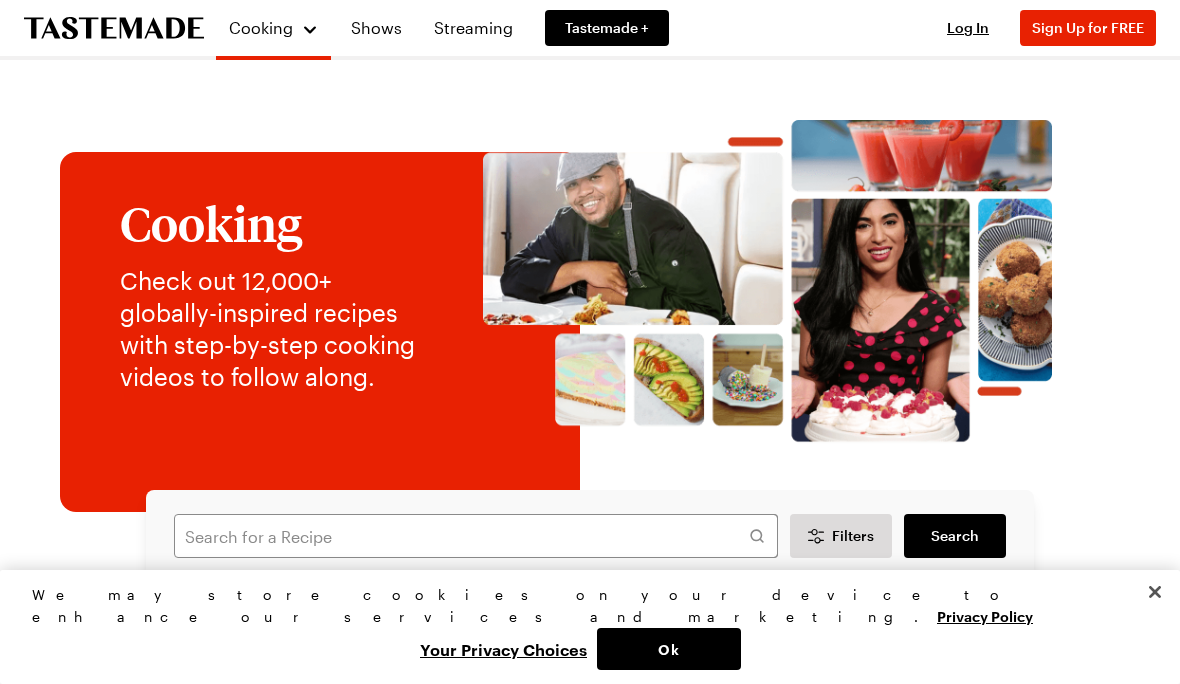 click on "Shows" at bounding box center [376, 28] 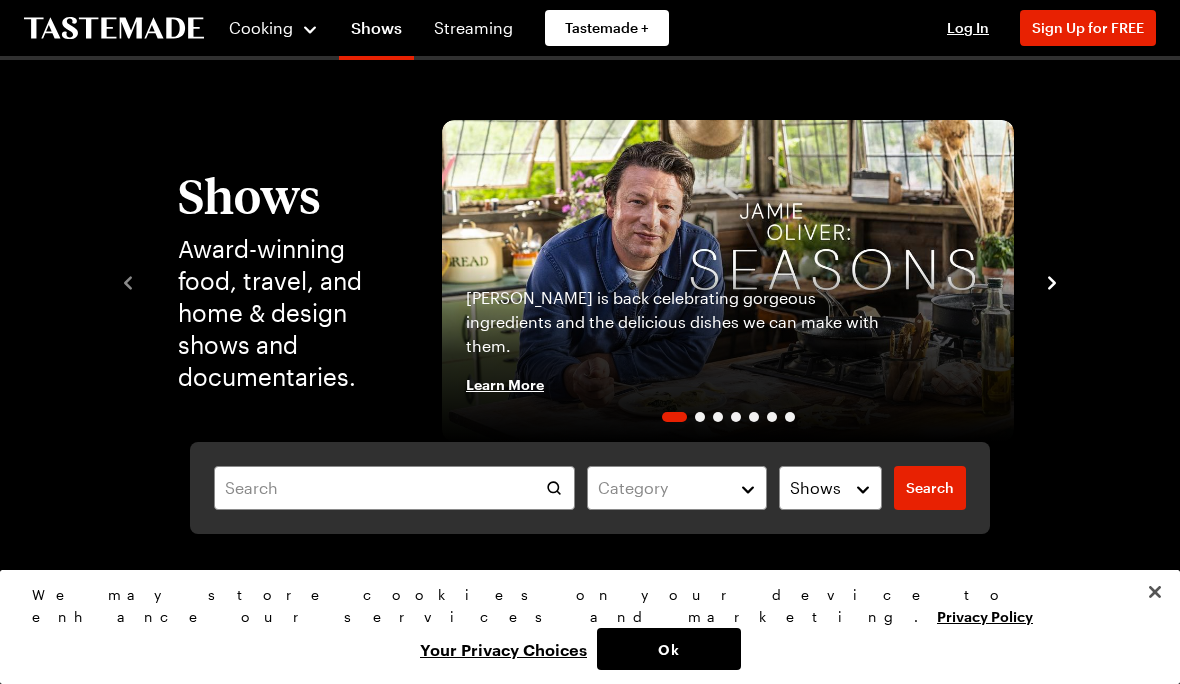 click on "Streaming" at bounding box center (473, 28) 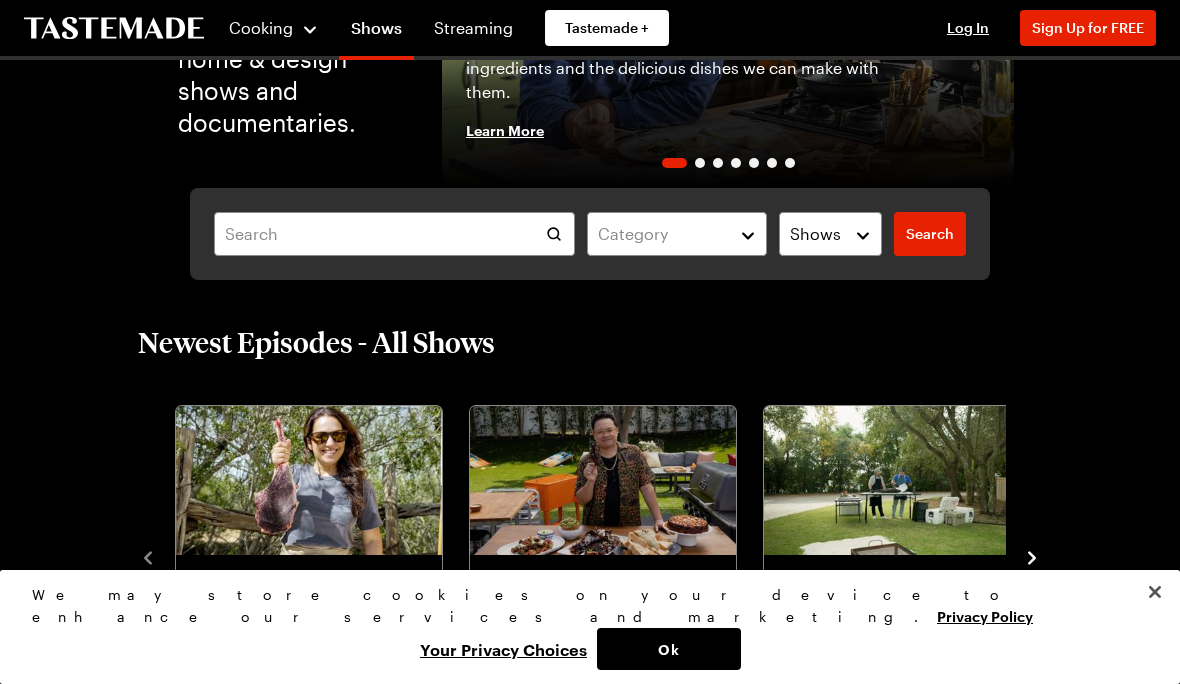 scroll, scrollTop: 265, scrollLeft: 0, axis: vertical 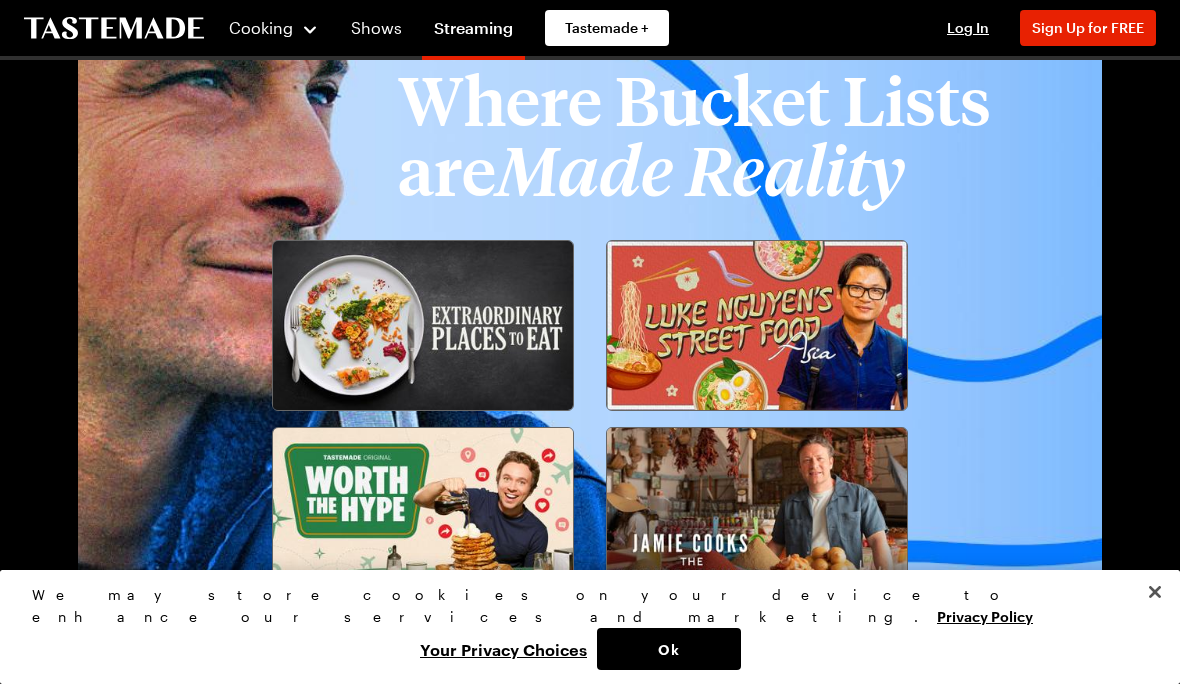 click at bounding box center (423, 325) 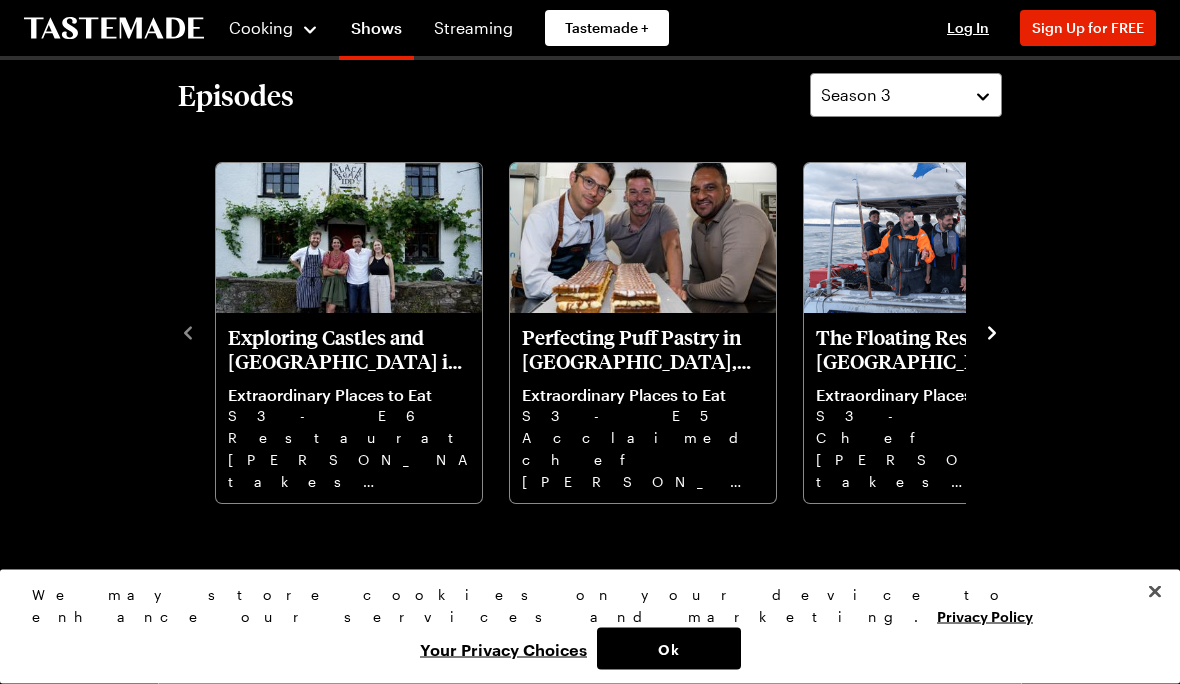 scroll, scrollTop: 487, scrollLeft: 0, axis: vertical 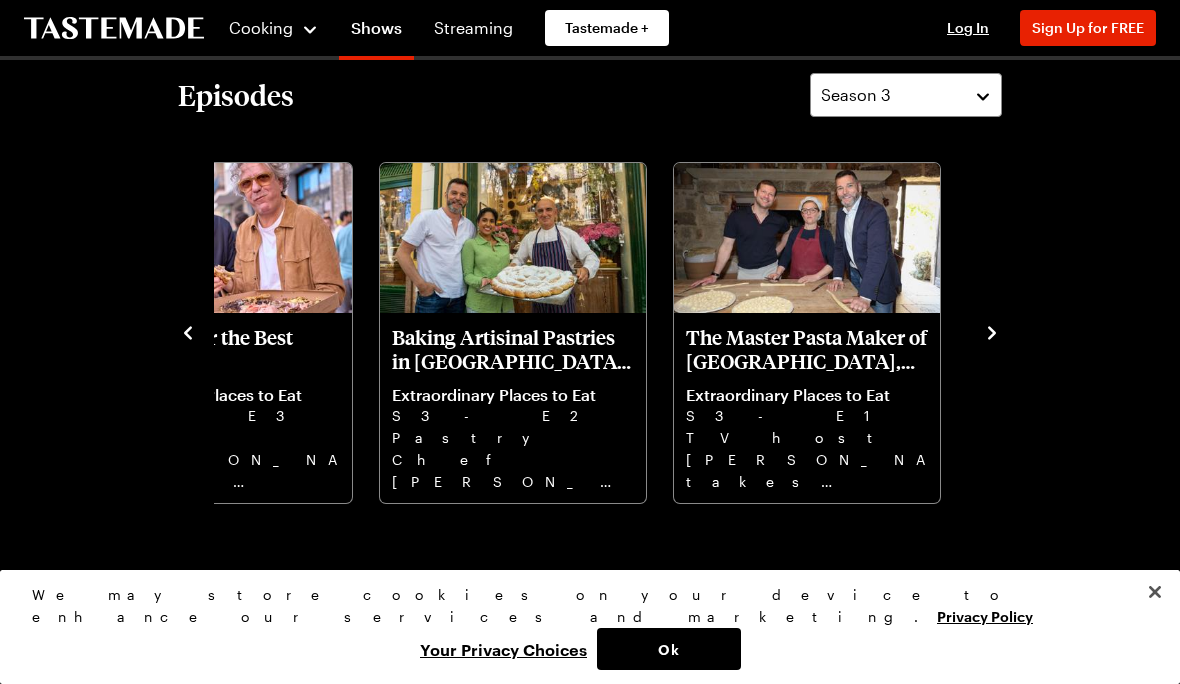 click 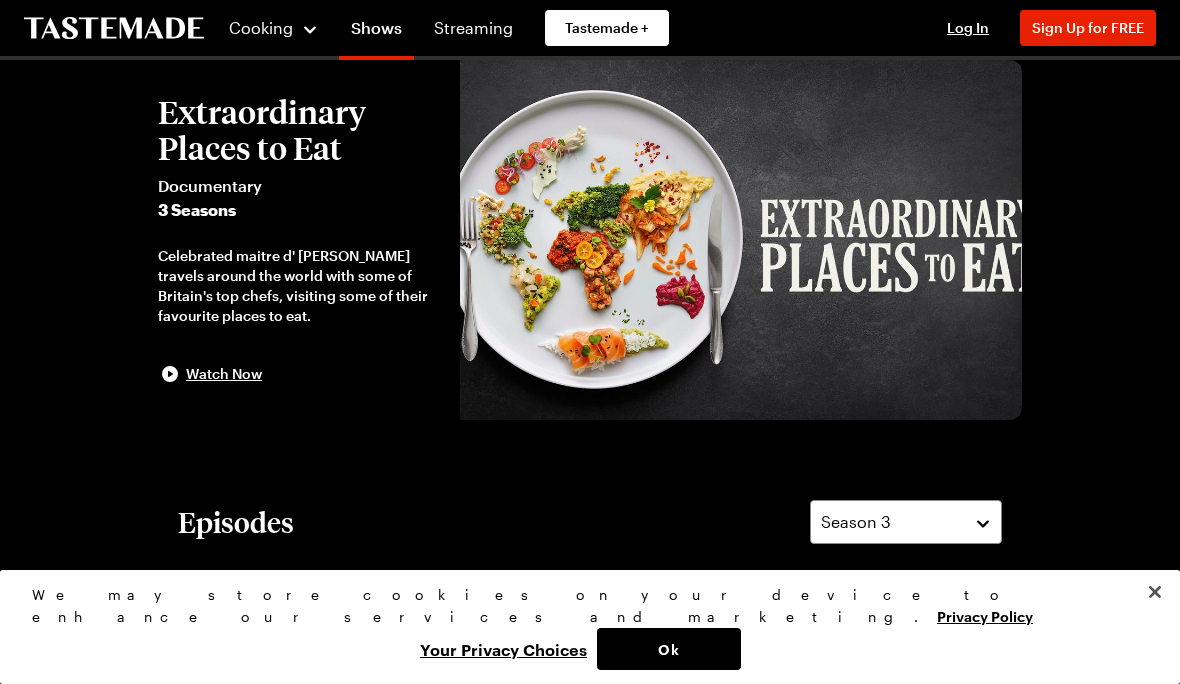scroll, scrollTop: 0, scrollLeft: 0, axis: both 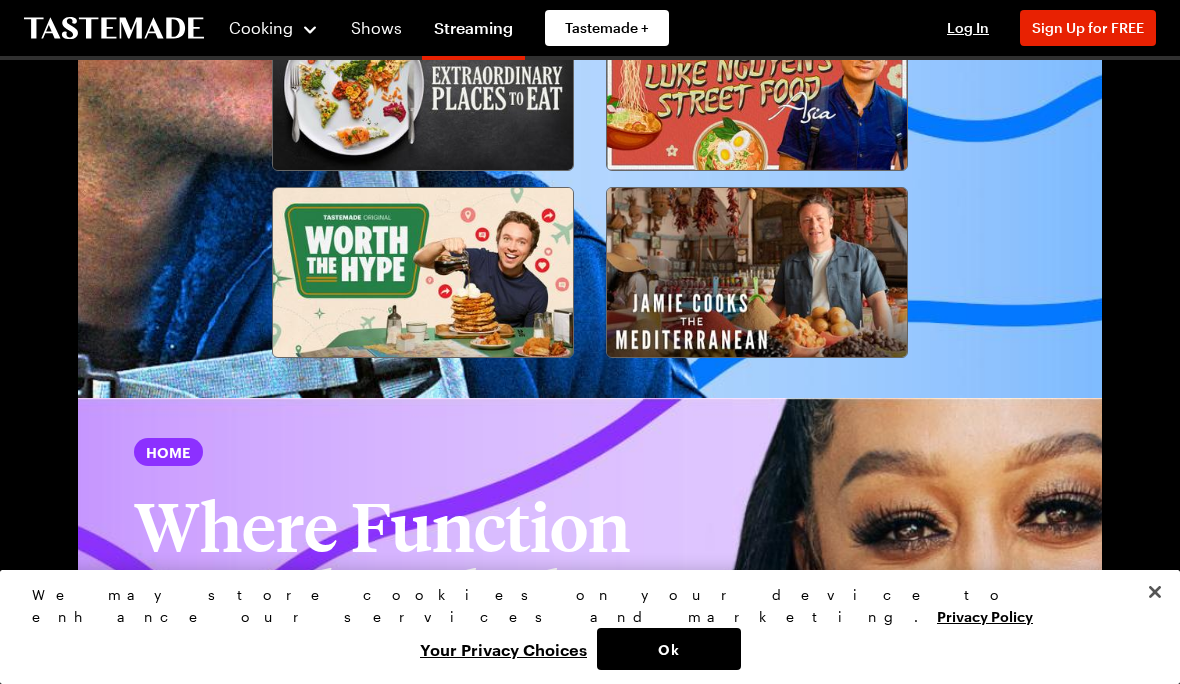 click at bounding box center [757, 272] 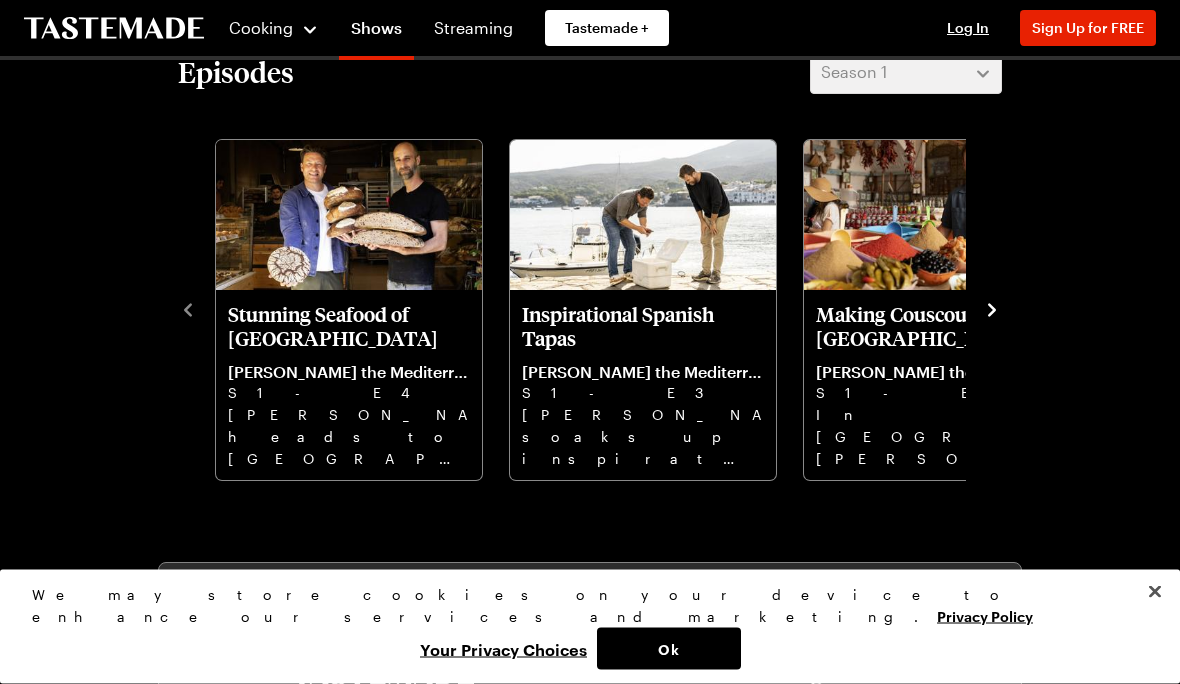 scroll, scrollTop: 510, scrollLeft: 0, axis: vertical 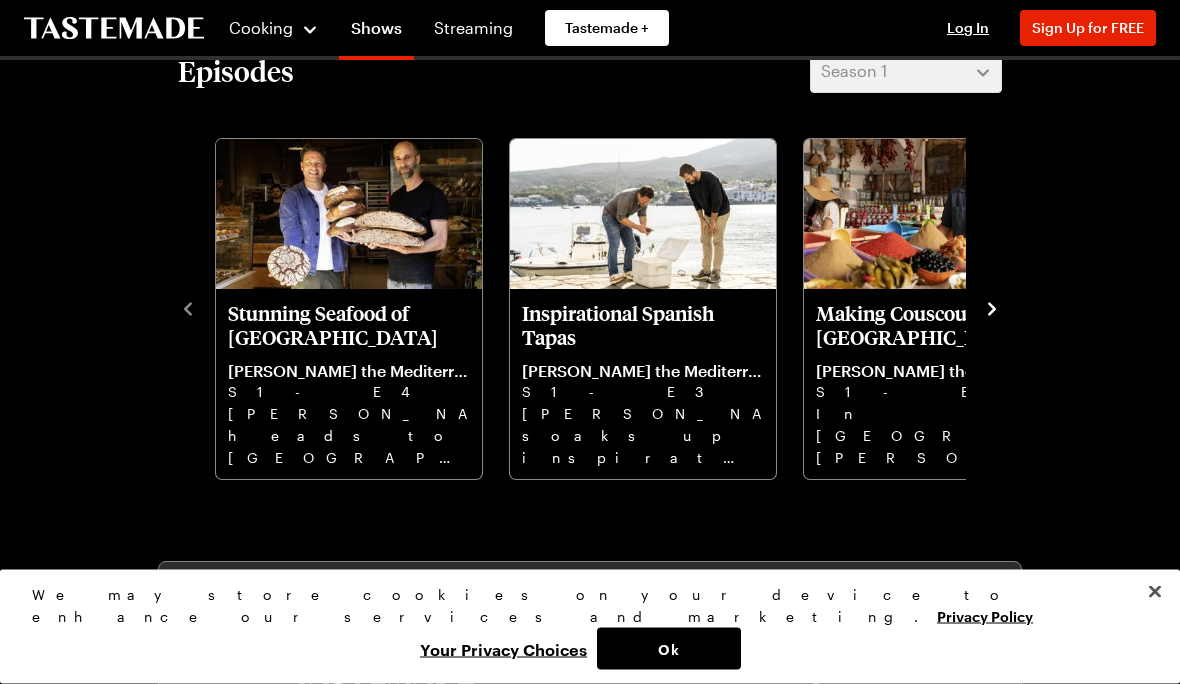 click at bounding box center [992, 308] 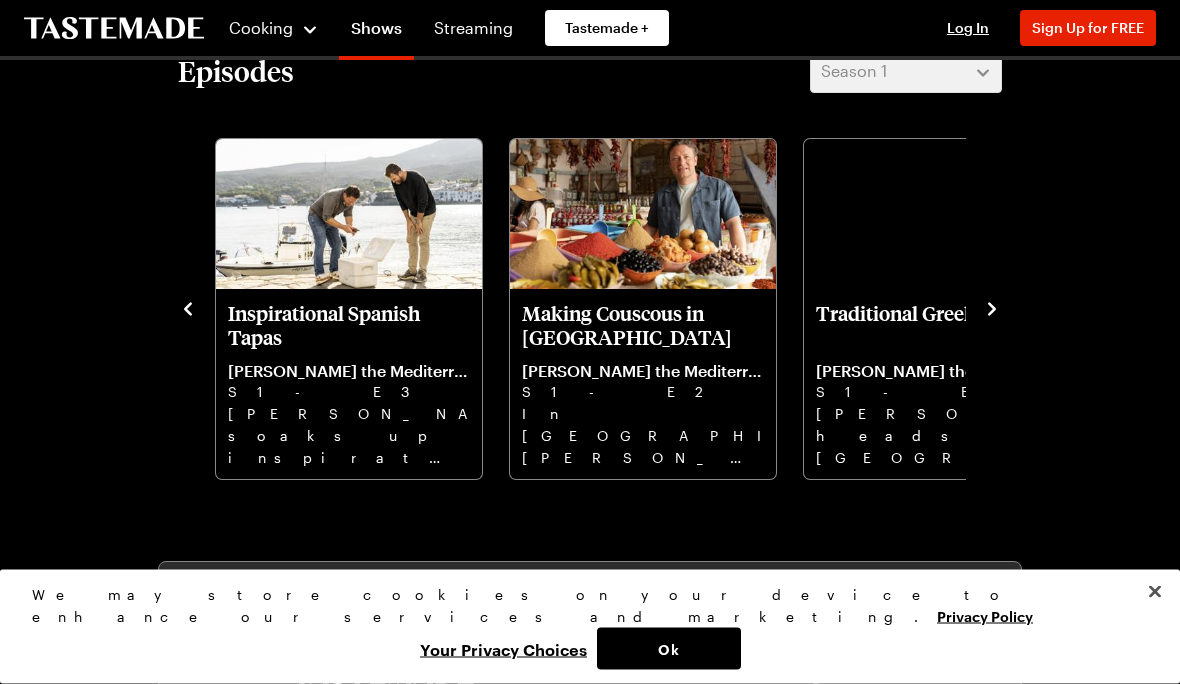 scroll, scrollTop: 511, scrollLeft: 0, axis: vertical 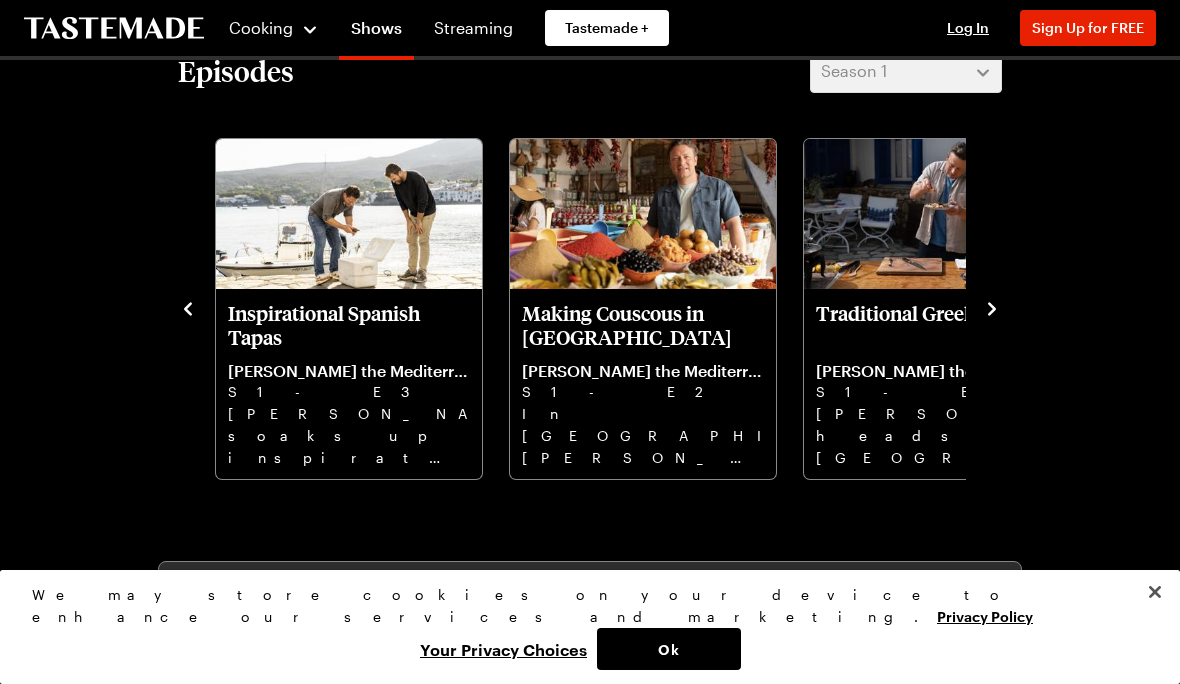 click 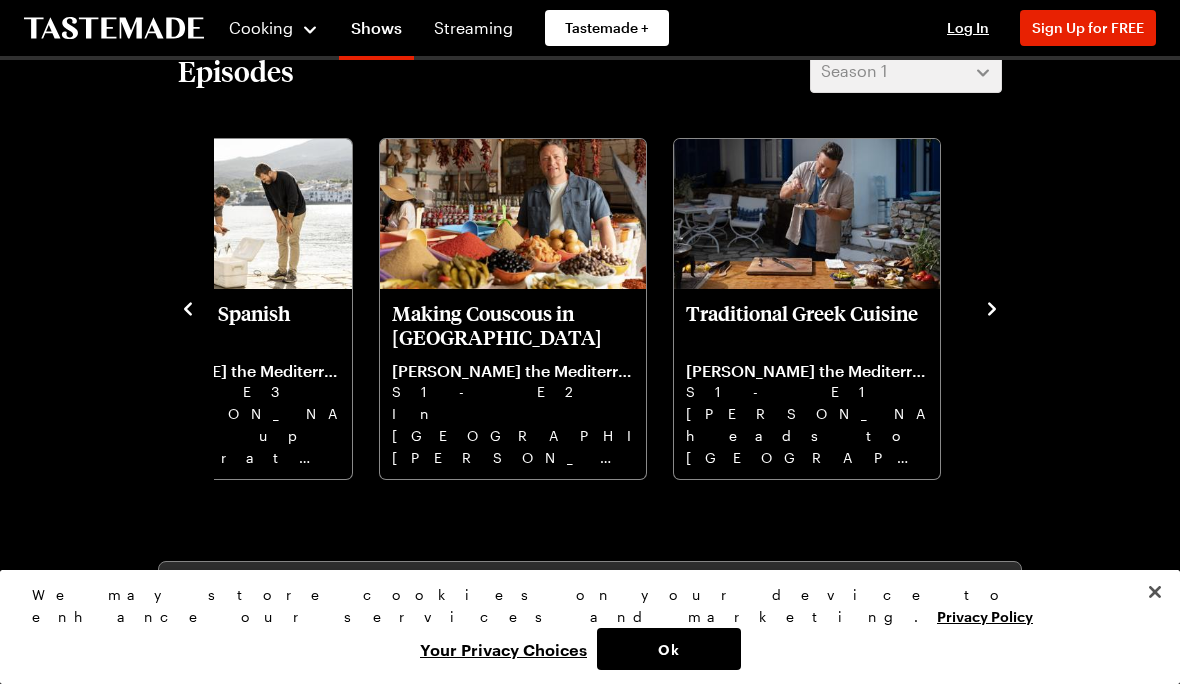 click 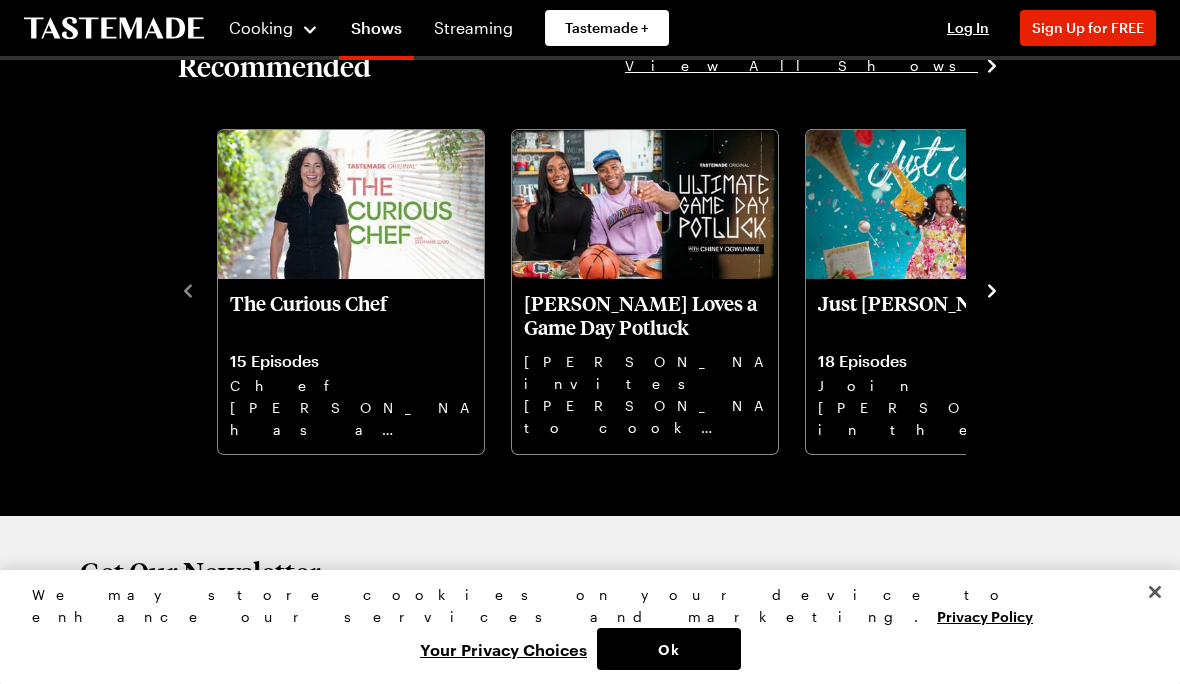scroll, scrollTop: 1366, scrollLeft: 0, axis: vertical 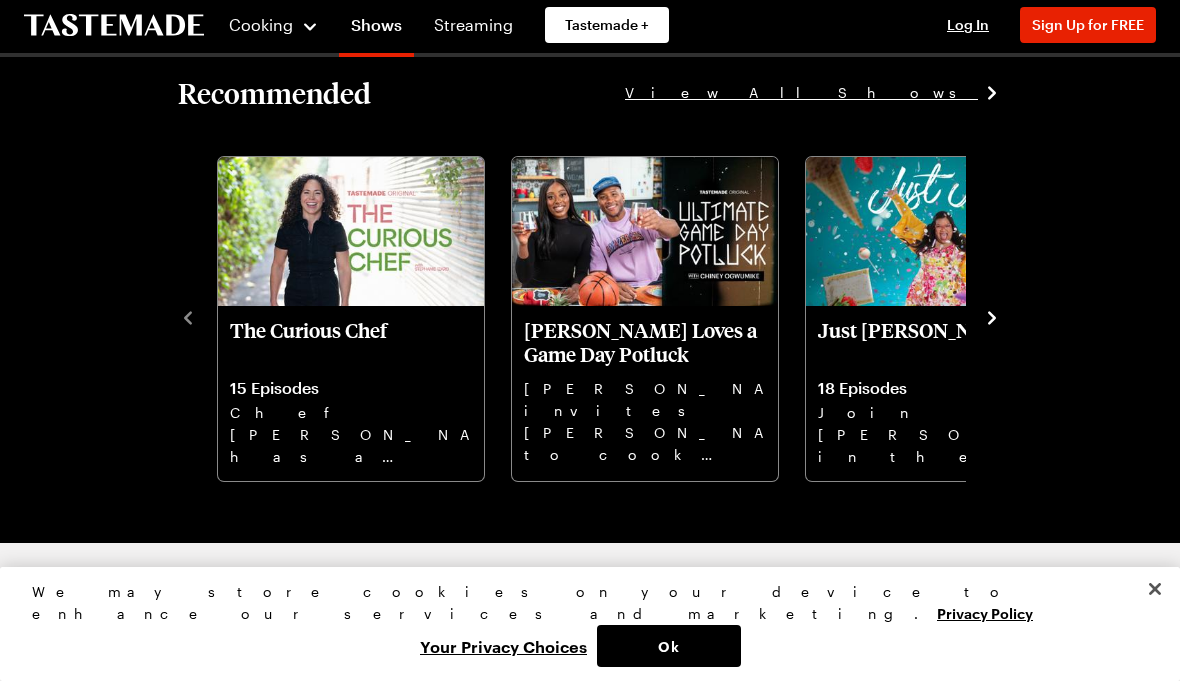 click 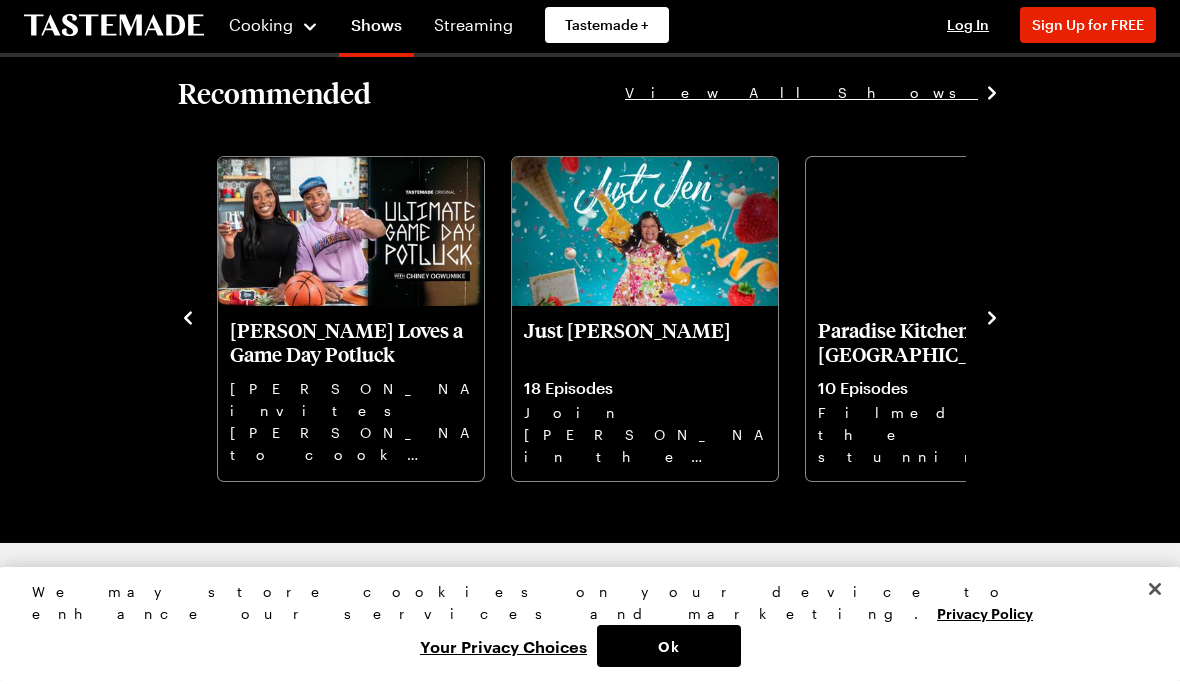 scroll, scrollTop: 1369, scrollLeft: 0, axis: vertical 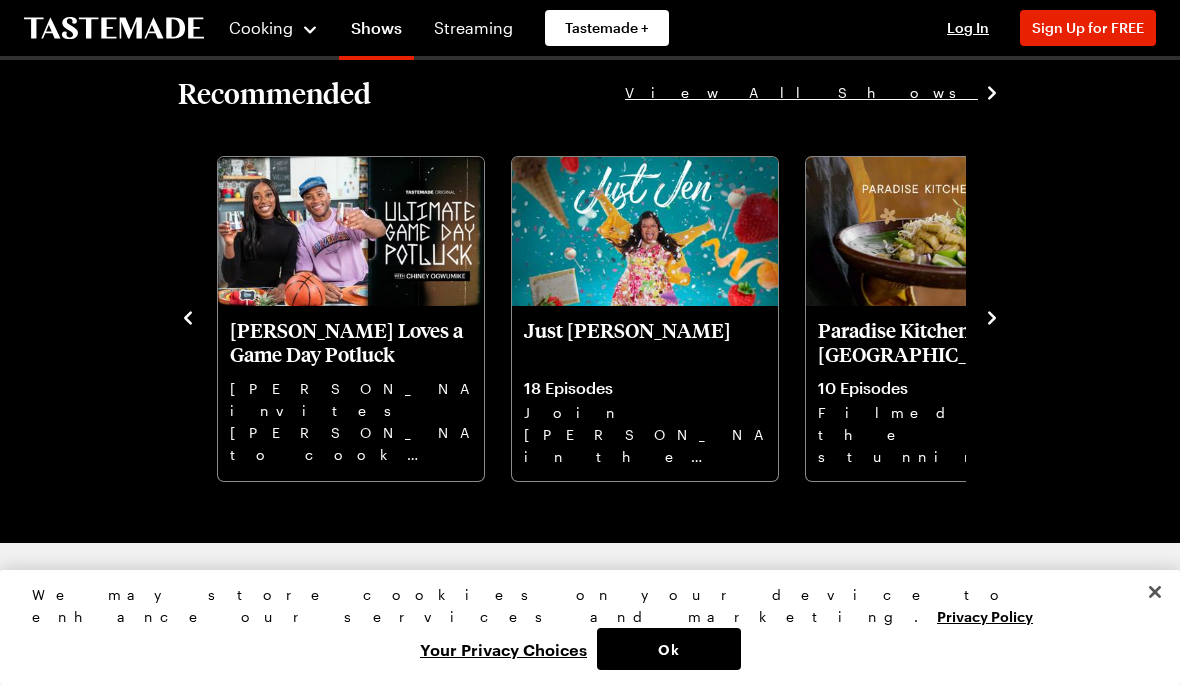 click 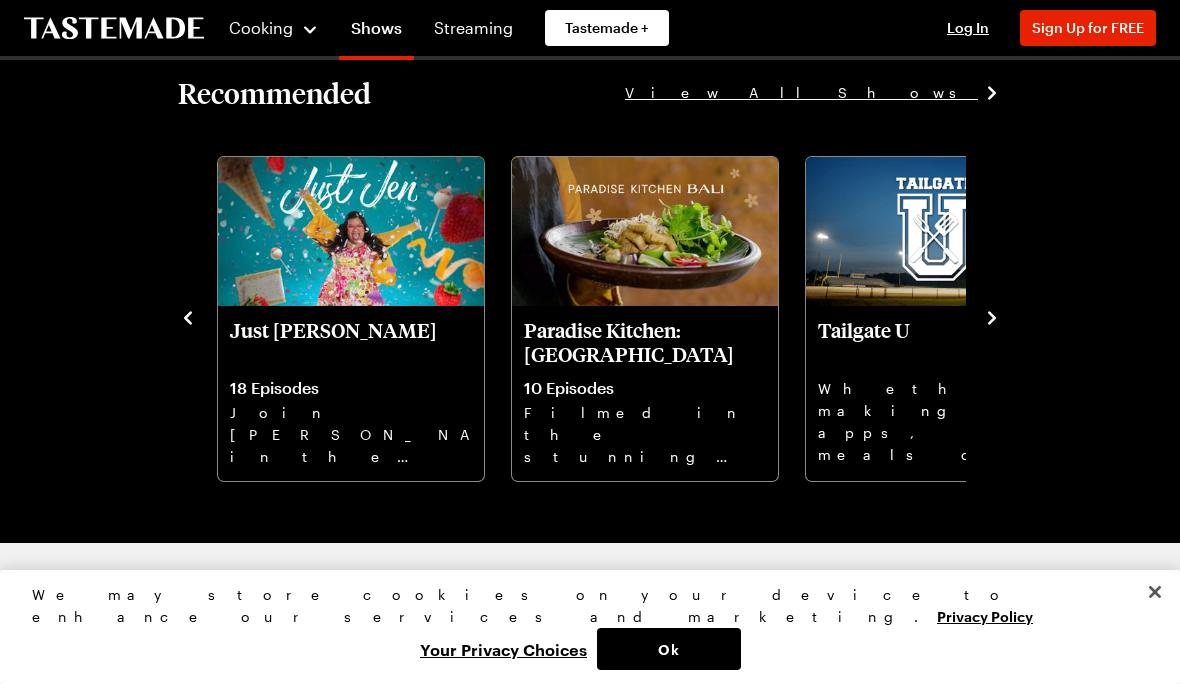 click 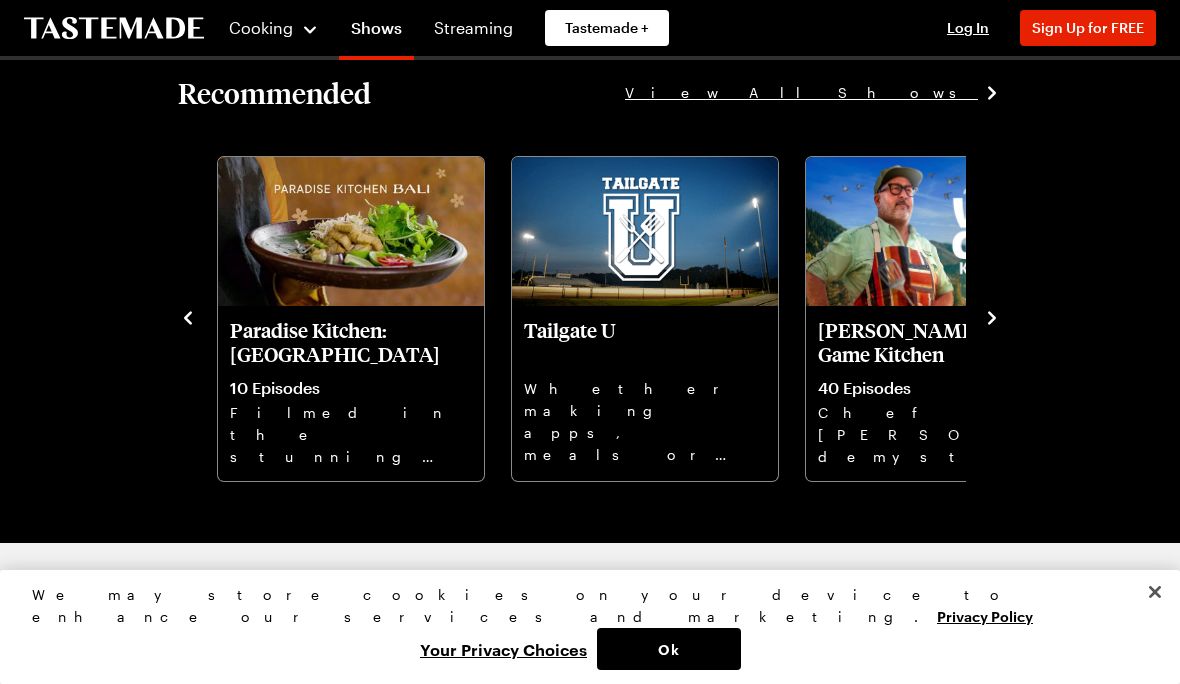click 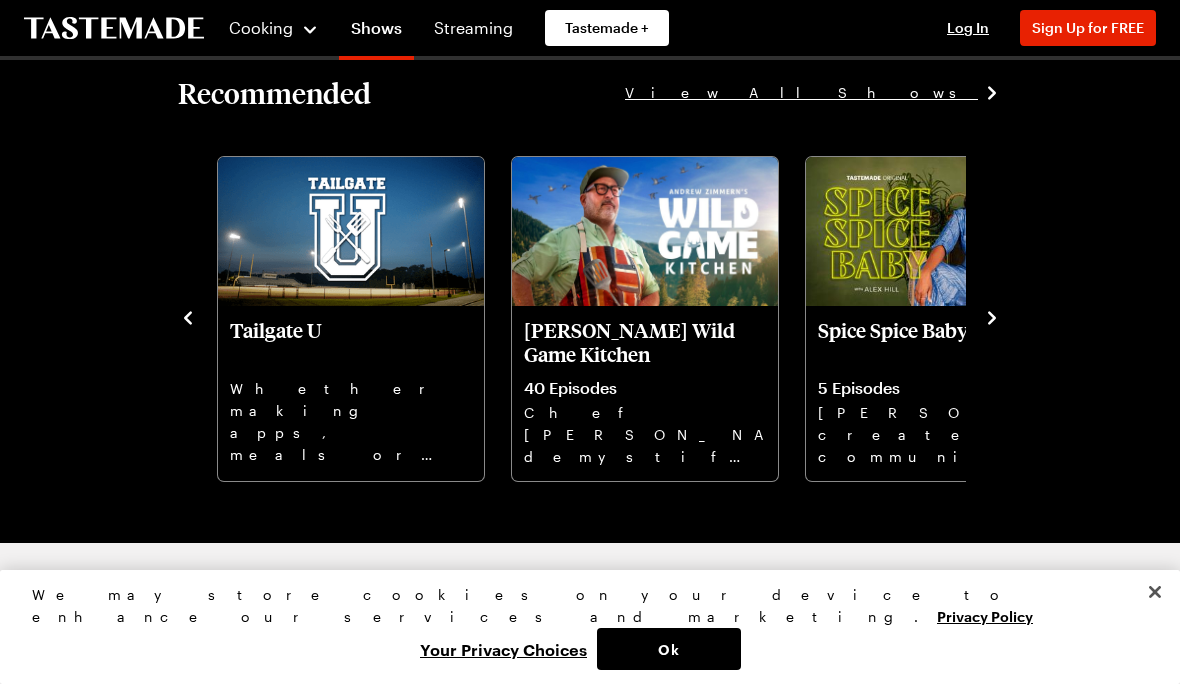 click 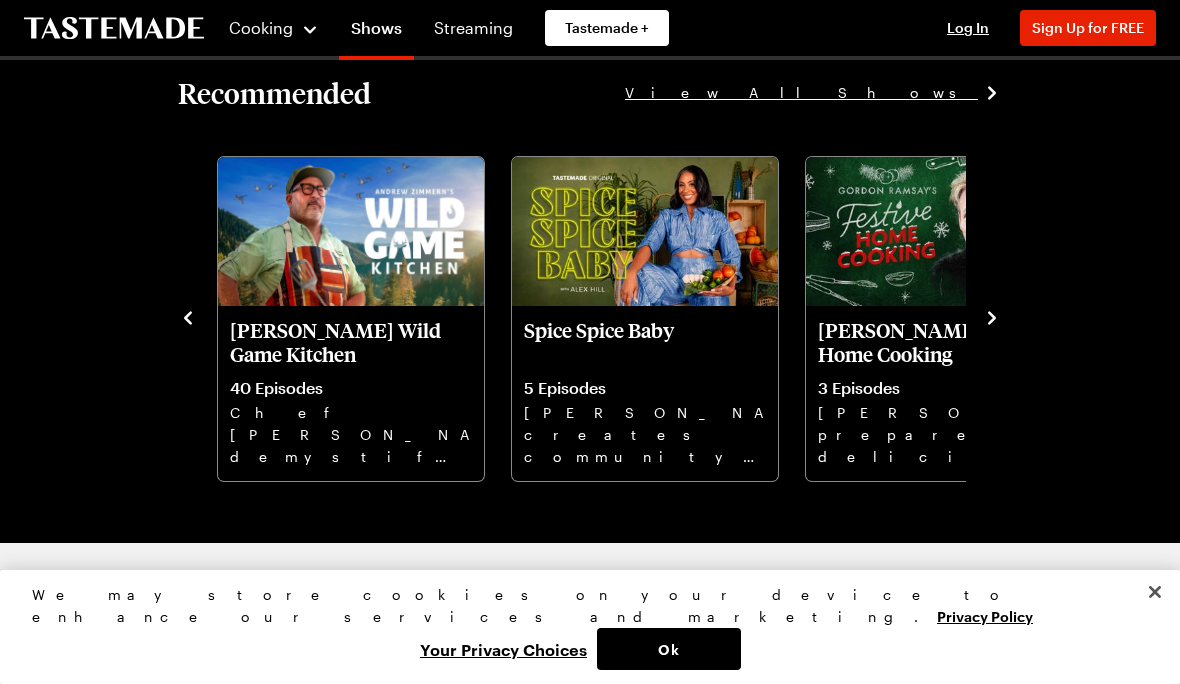 click 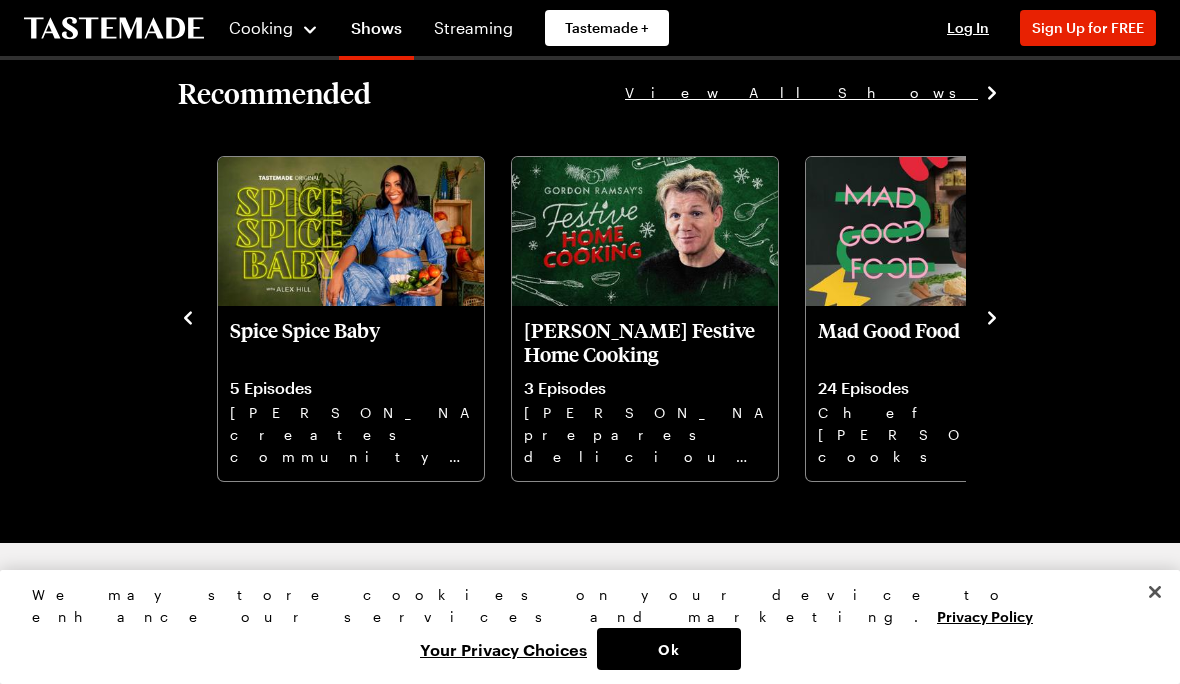 click 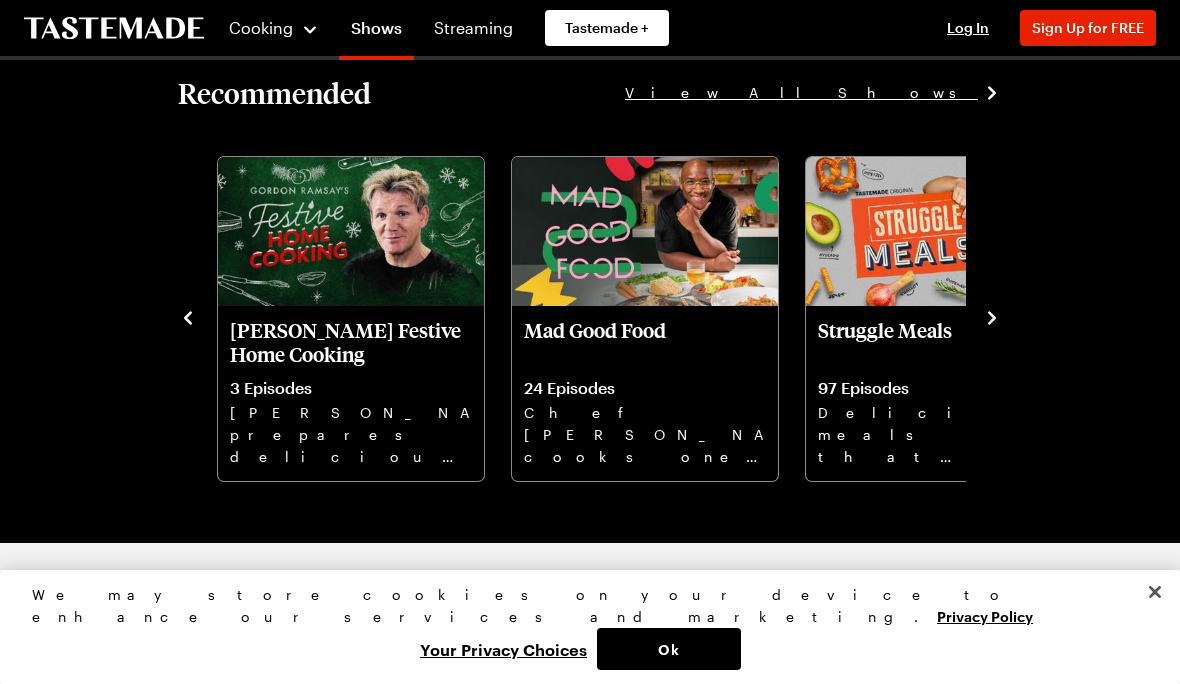 click 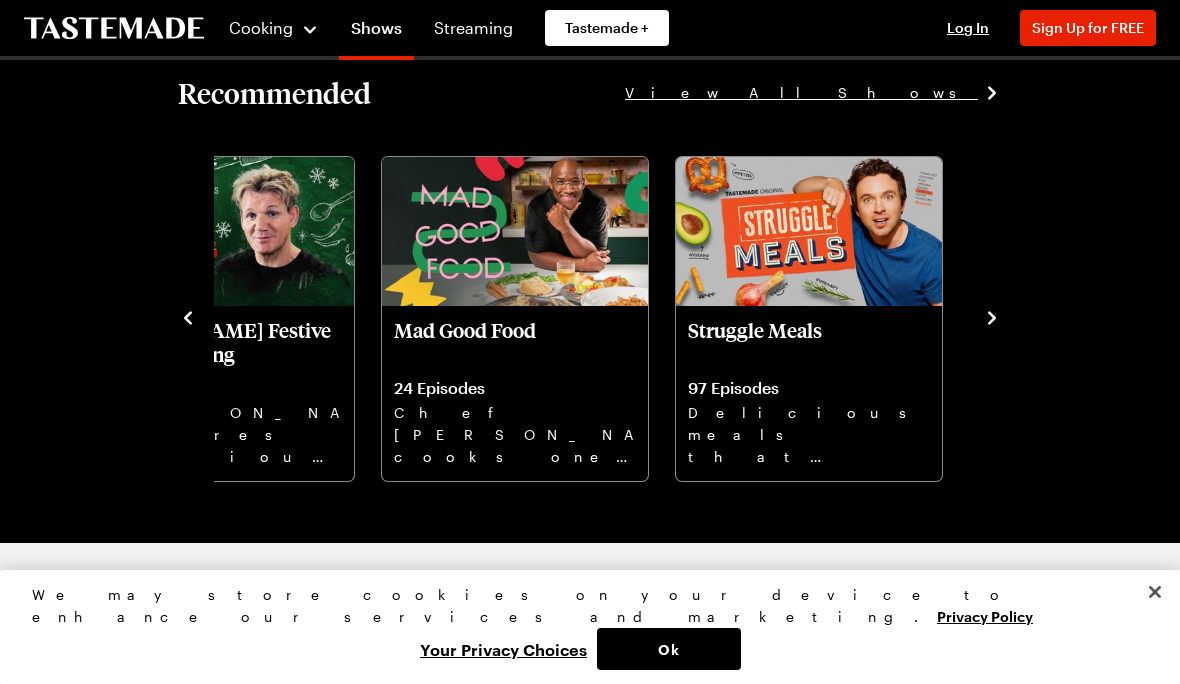click at bounding box center [809, 232] 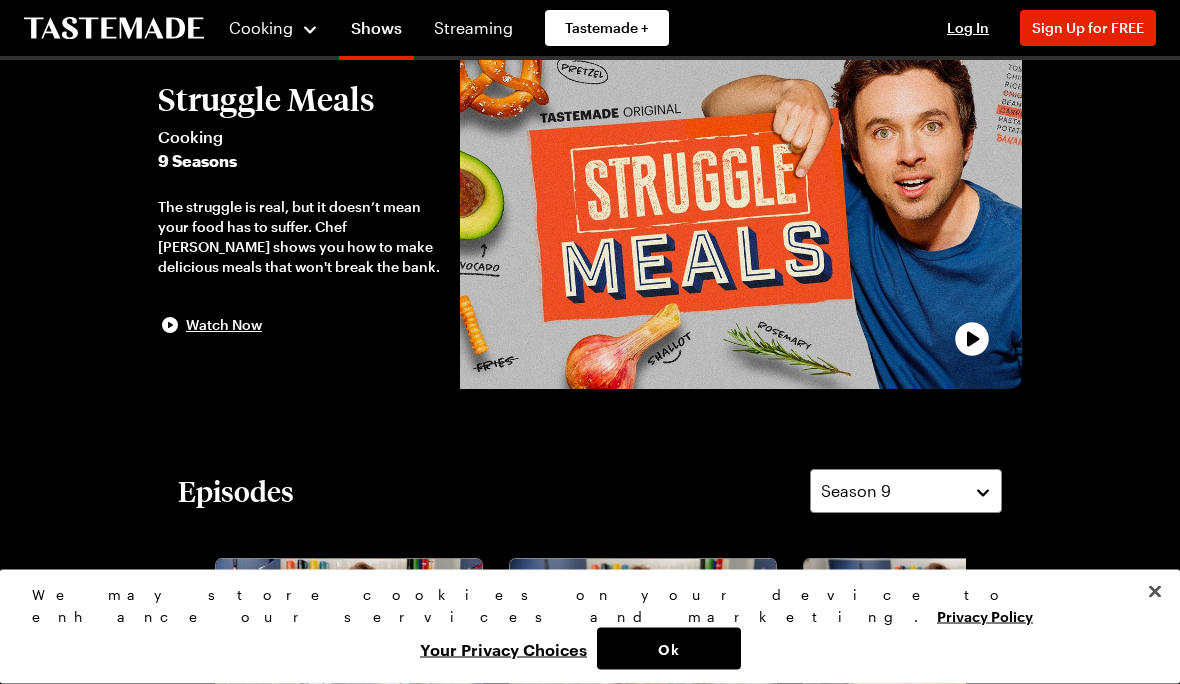 scroll, scrollTop: 0, scrollLeft: 0, axis: both 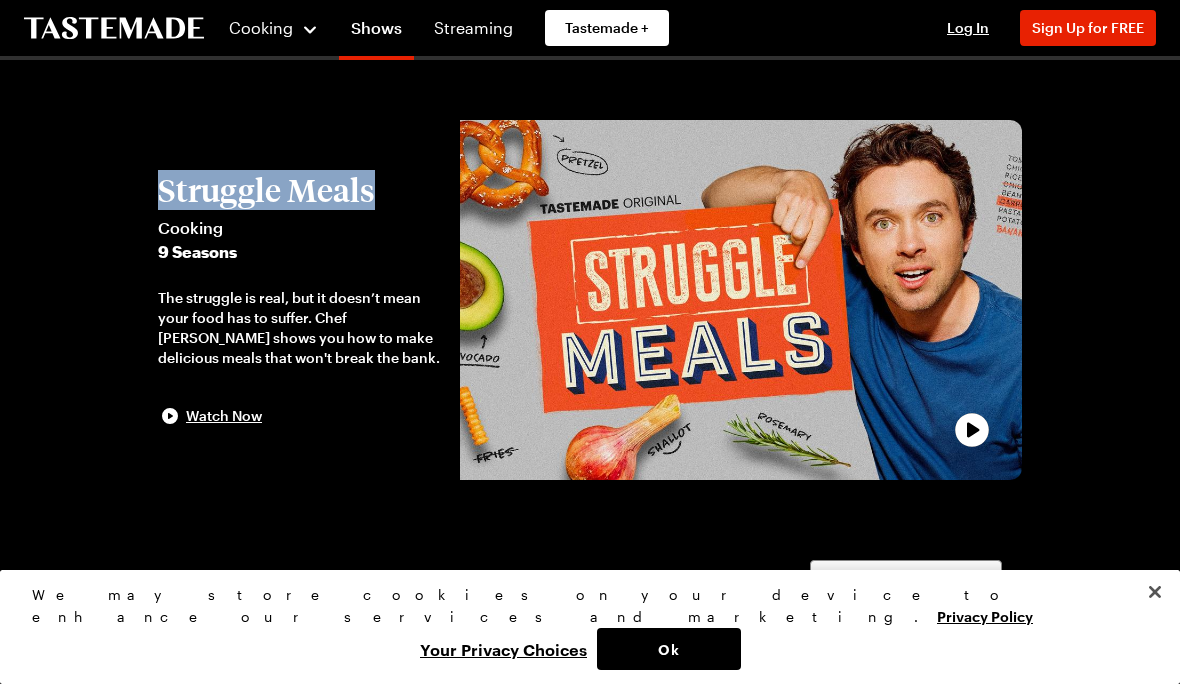 click on "Struggle Meals Cooking 9 Seasons The struggle is real, but it doesn’t mean your food has to suffer. Chef Frankie Celenza shows you how to make delicious meals that won't break the bank. Watch Now Episodes Season 9 100th Episode Struggle Meals S9 - E12 Frankie celebrates the 100th episode of Struggle Meals with a look back on memorable moments. Breakfast for Dinner Struggle Meals S9 - E11 If breakfast is the most important meal of the day, why not eat it for dinner too? Thanksgiving Leftovers Struggle Meals S9 - E10 Reinvent those endless Thanksgiving leftovers with revamped dishes the family will love. Grubby Good Food Struggle Meals S9 - E9 Send your taste buds on a flavorful food tour without leaving the Struggle Kitchen. Meals Under $7 Struggle Meals S9 - E8 These minimal ingredient recipes are the keys to creating filling, flavorful meals for 4 people for under $7. Frankie’s Italian Faves Struggle Meals S9 - E7 Whole Chicken 101 Struggle Meals S9 - E6 Happy Halloween Struggle Meals S9 - E5 S9 - E4 (1)" at bounding box center [590, 1576] 